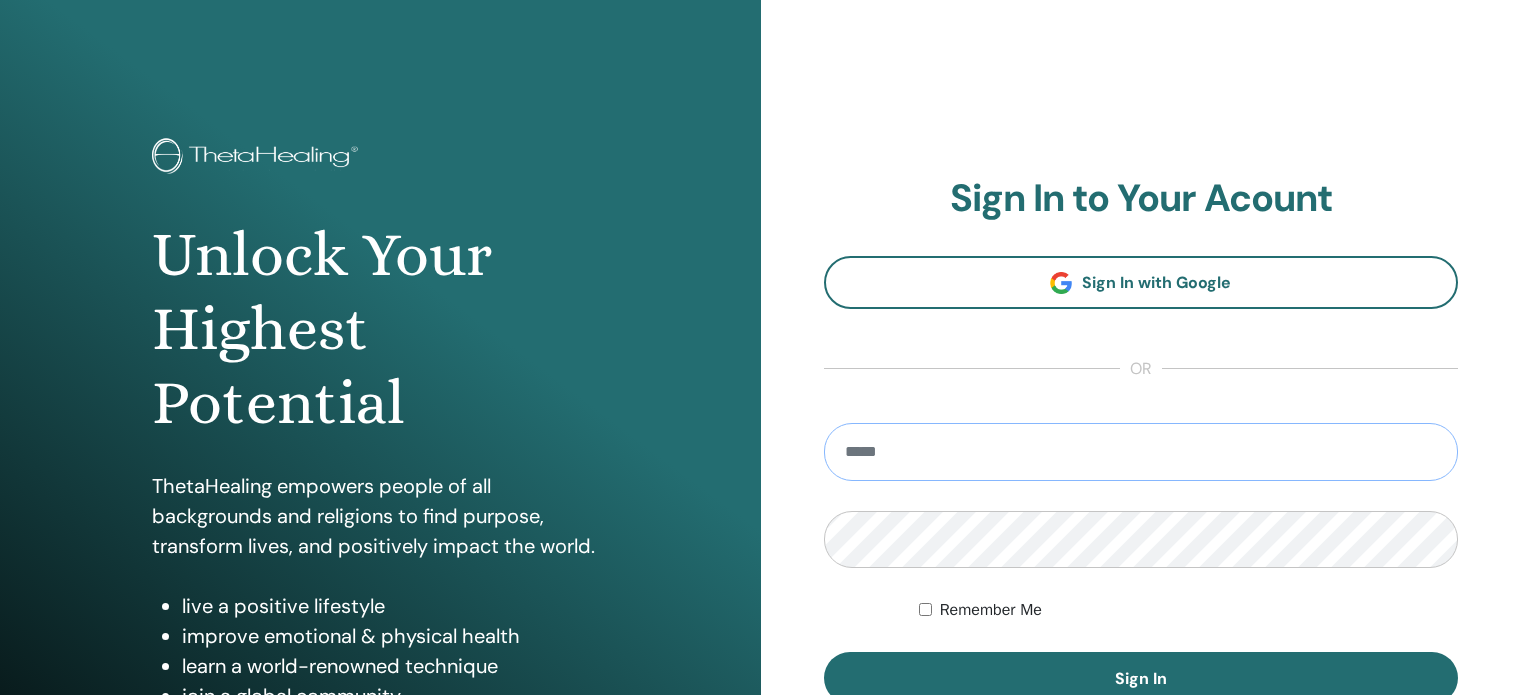 scroll, scrollTop: 0, scrollLeft: 0, axis: both 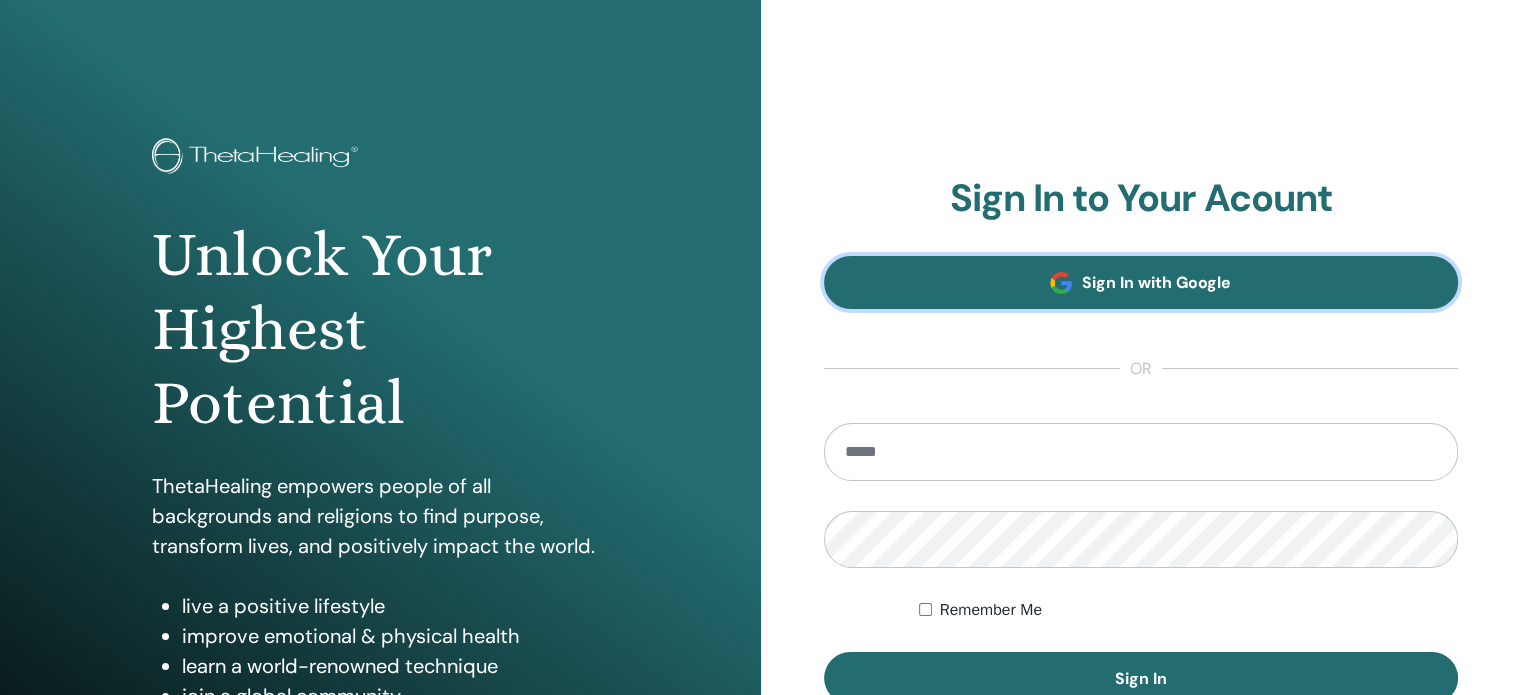 click on "Sign In with Google" at bounding box center (1156, 282) 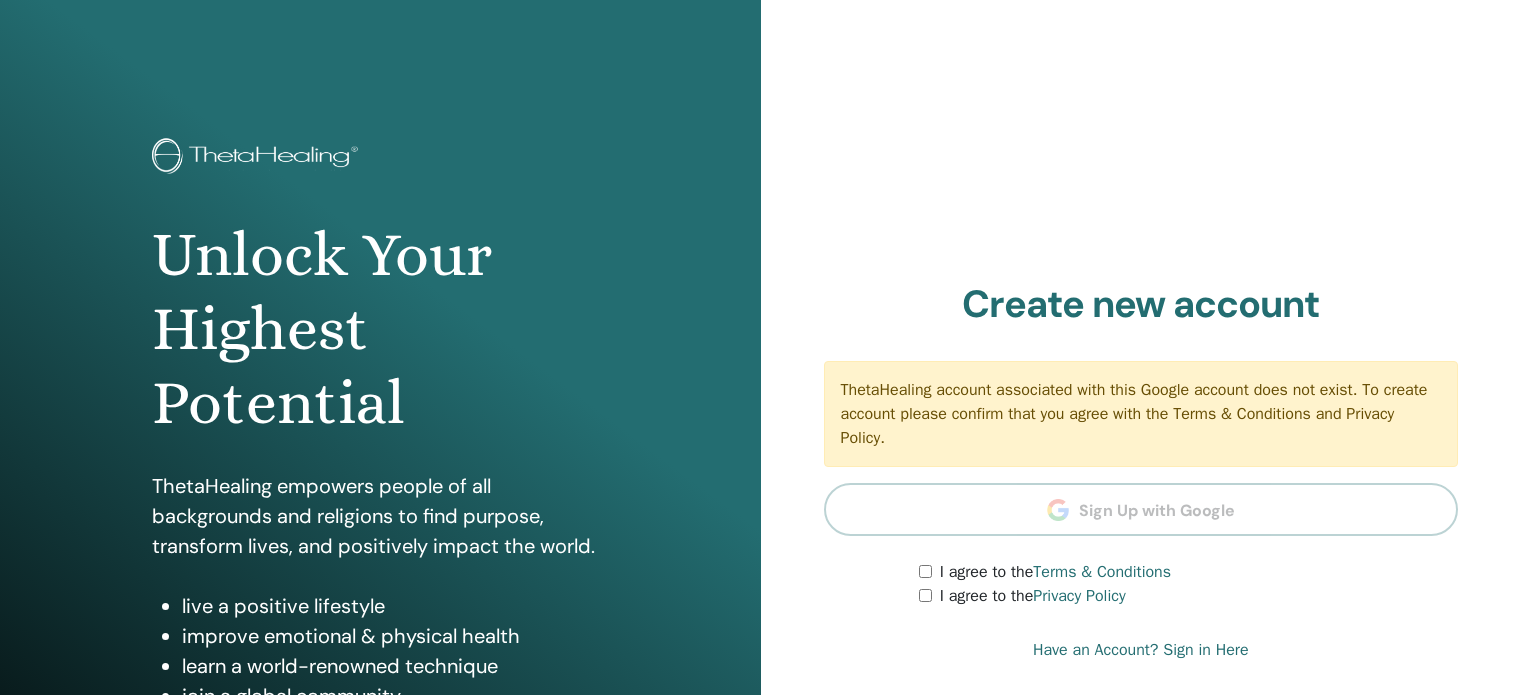 scroll, scrollTop: 0, scrollLeft: 0, axis: both 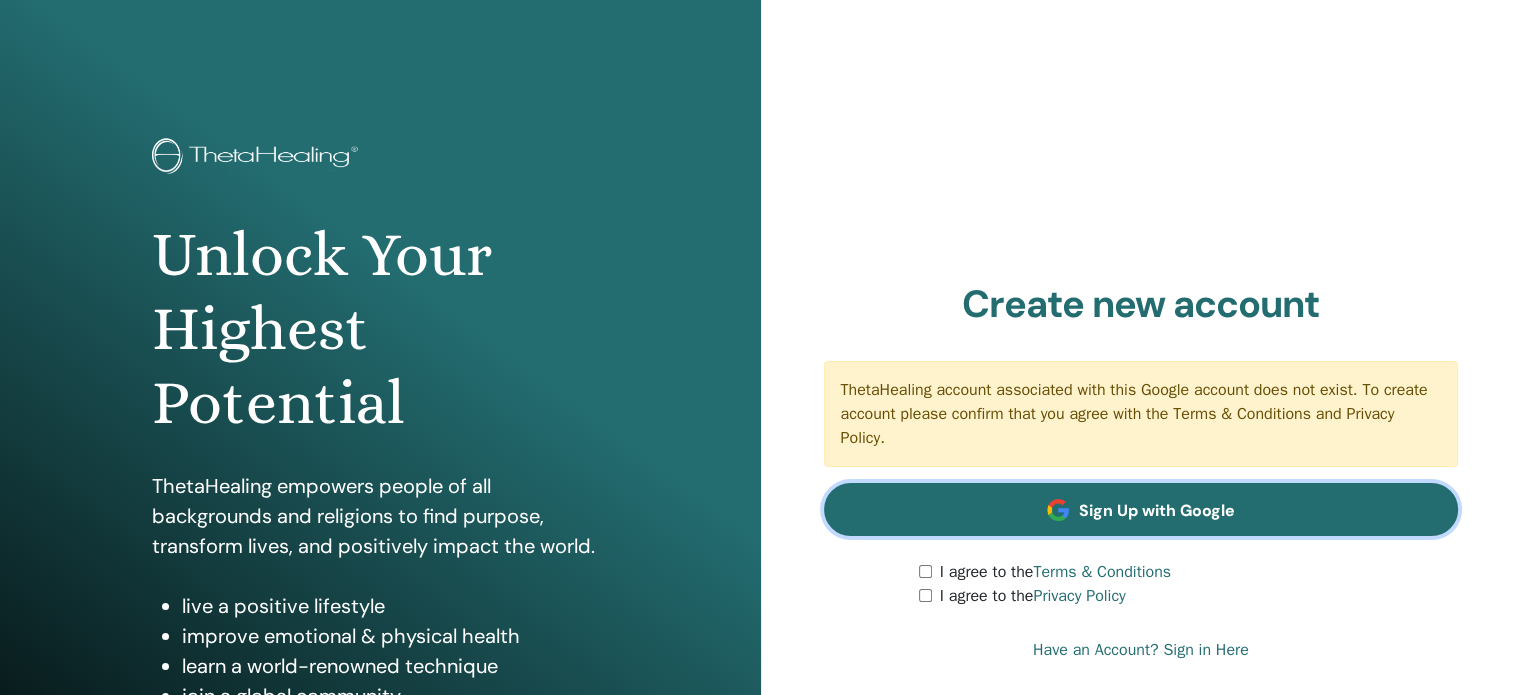 click on "Sign Up with Google" at bounding box center [1157, 510] 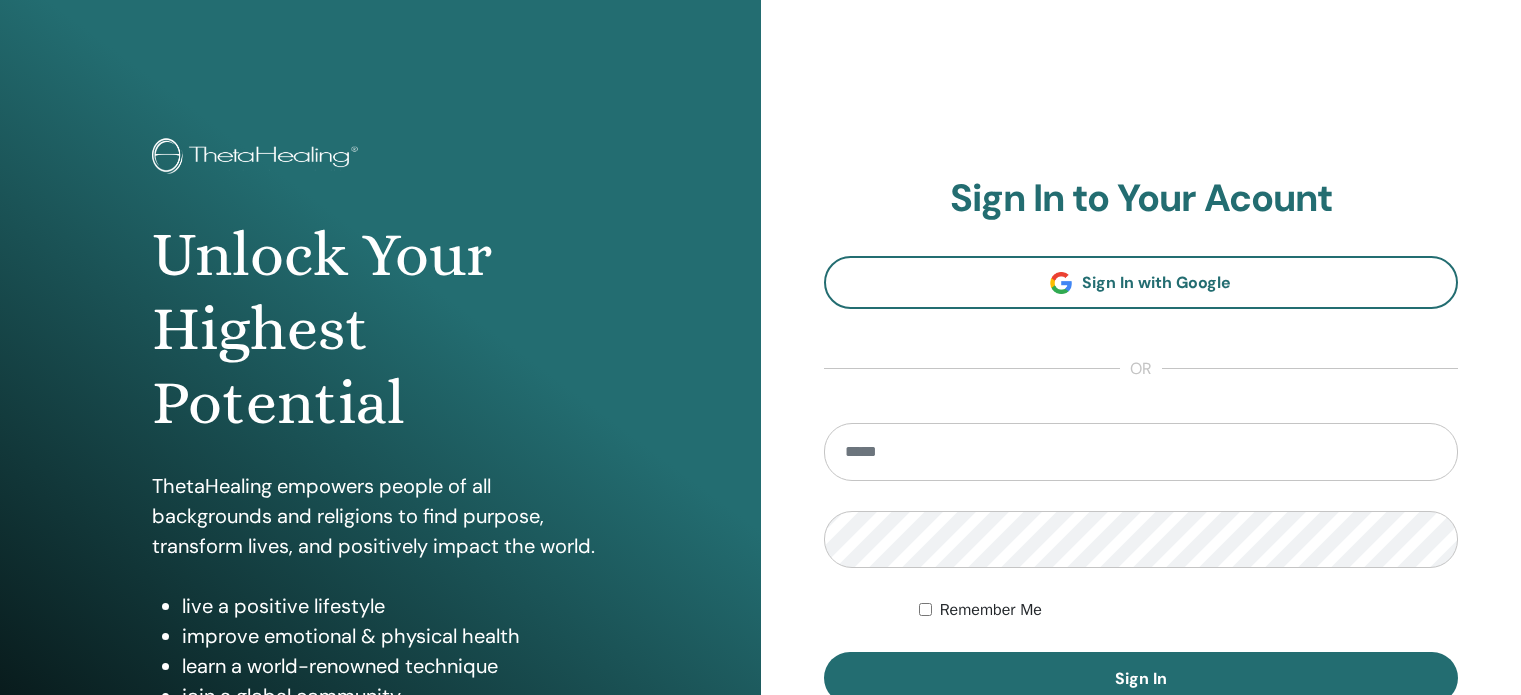 scroll, scrollTop: 0, scrollLeft: 0, axis: both 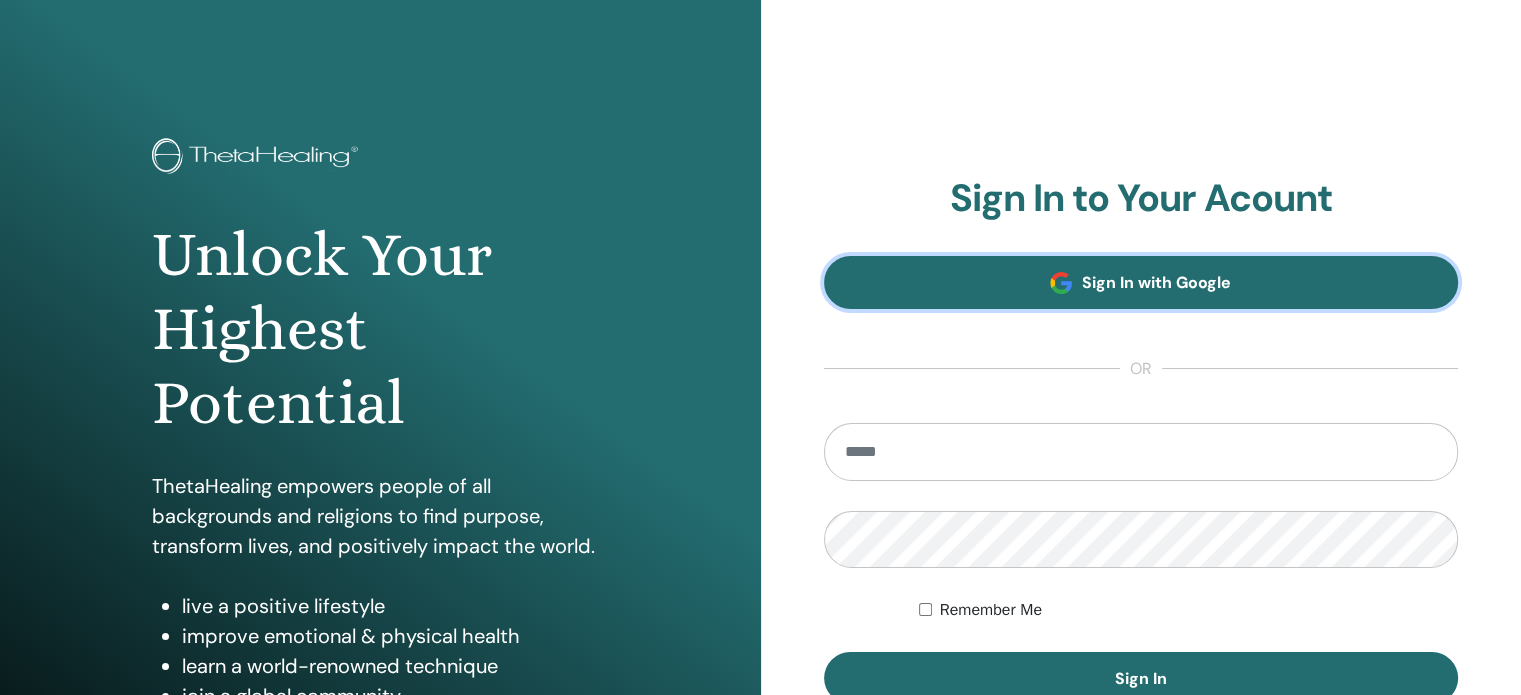 click on "Sign In with Google" at bounding box center (1156, 282) 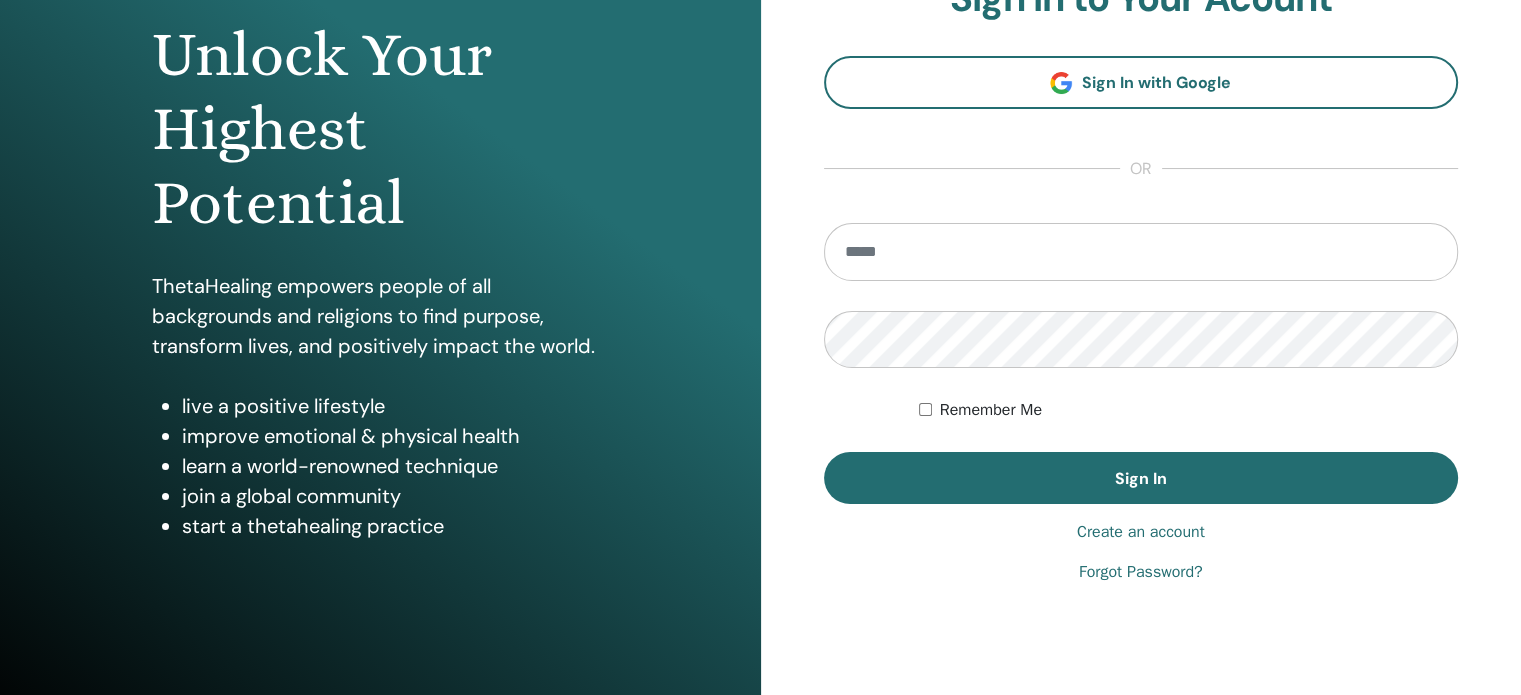 scroll, scrollTop: 206, scrollLeft: 0, axis: vertical 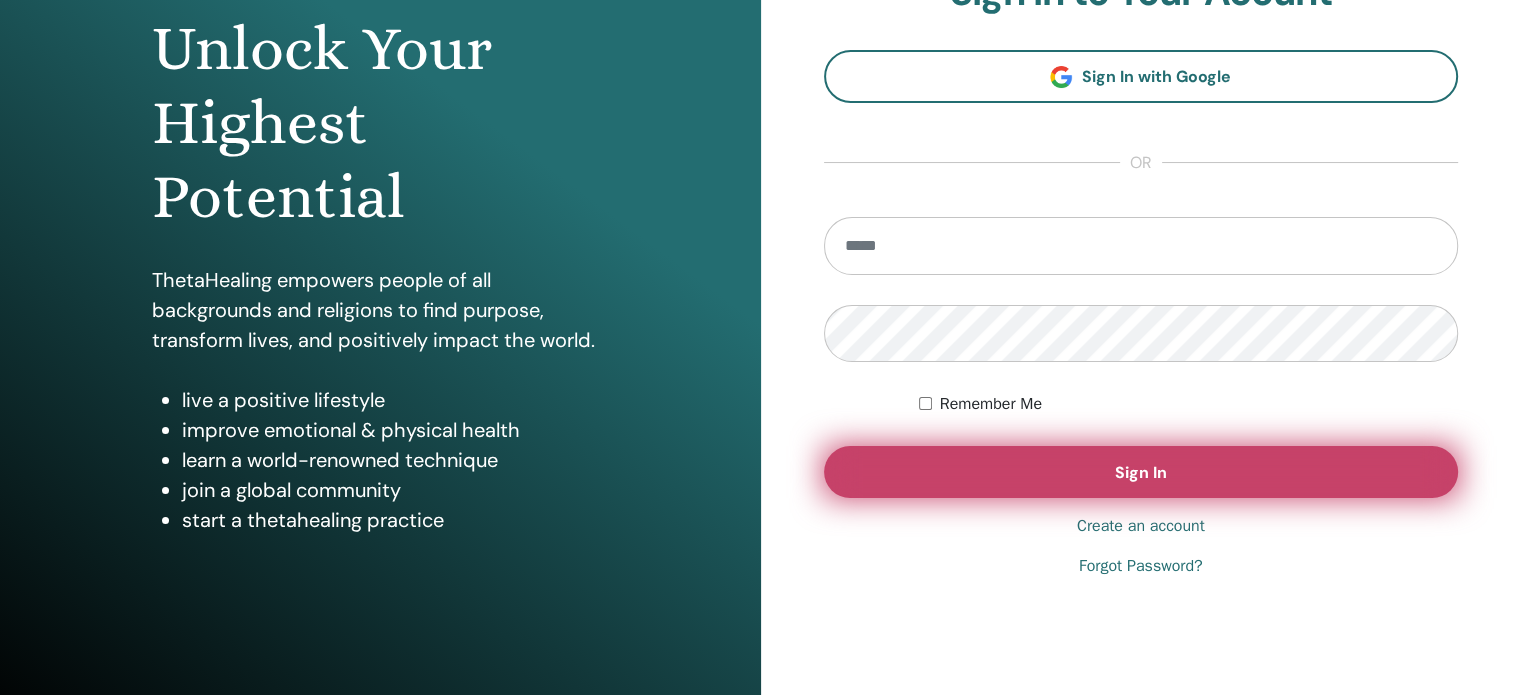 click on "Sign In" at bounding box center (1141, 472) 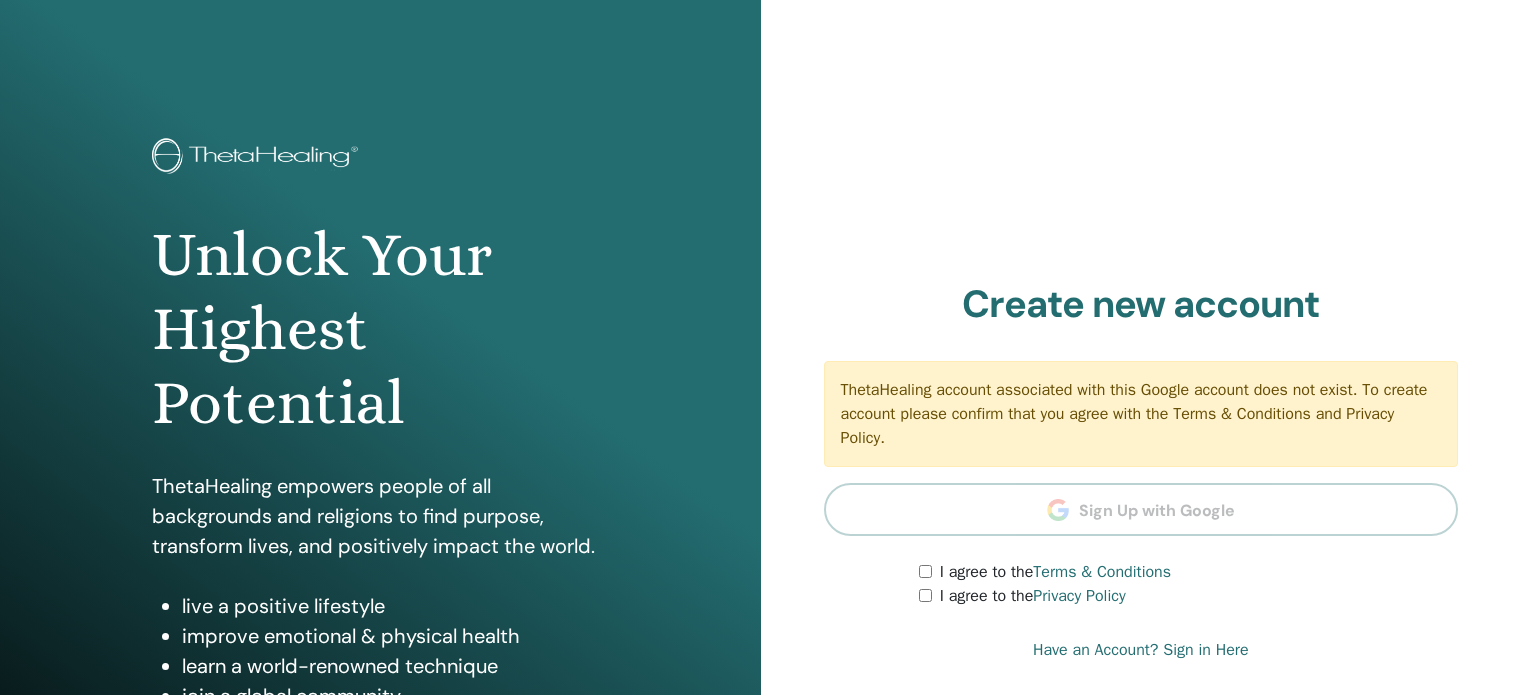 scroll, scrollTop: 0, scrollLeft: 0, axis: both 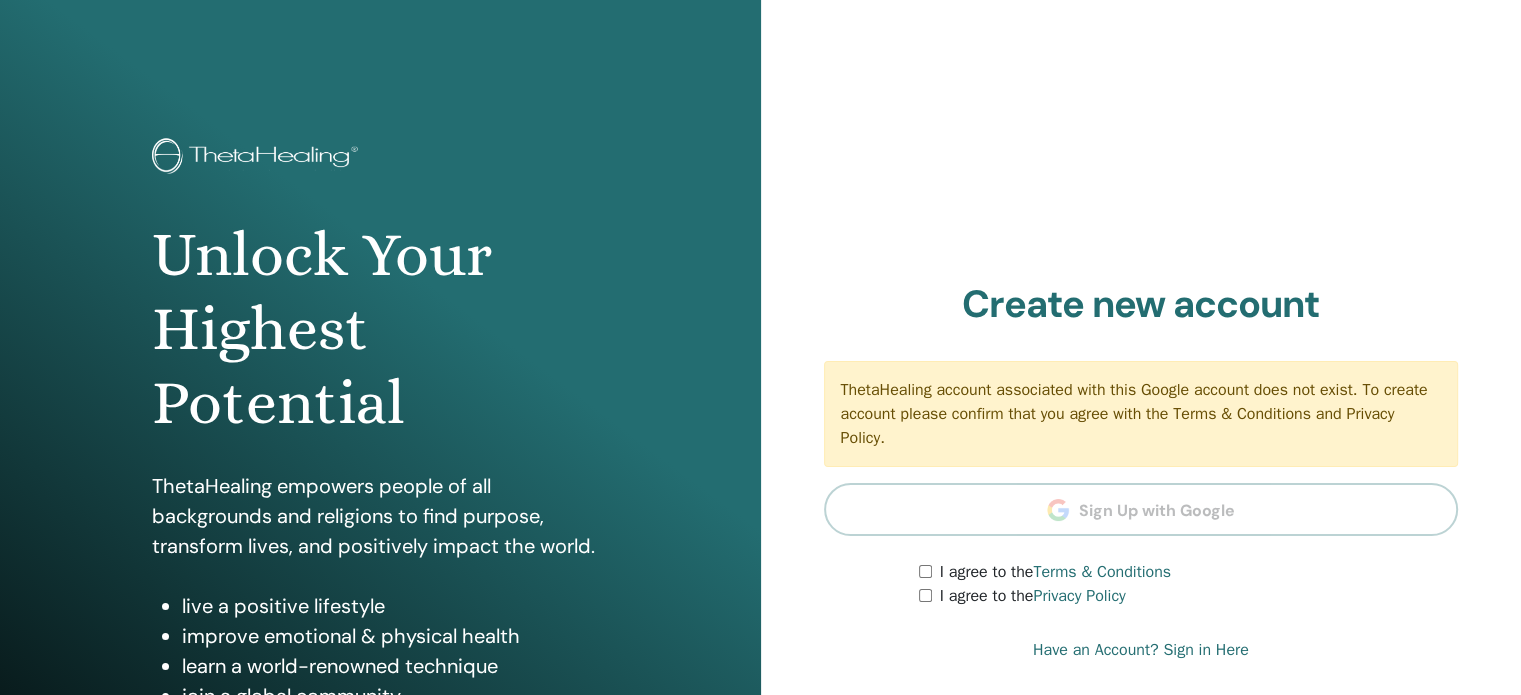 click on "I agree to the  Terms & Conditions" at bounding box center [1188, 572] 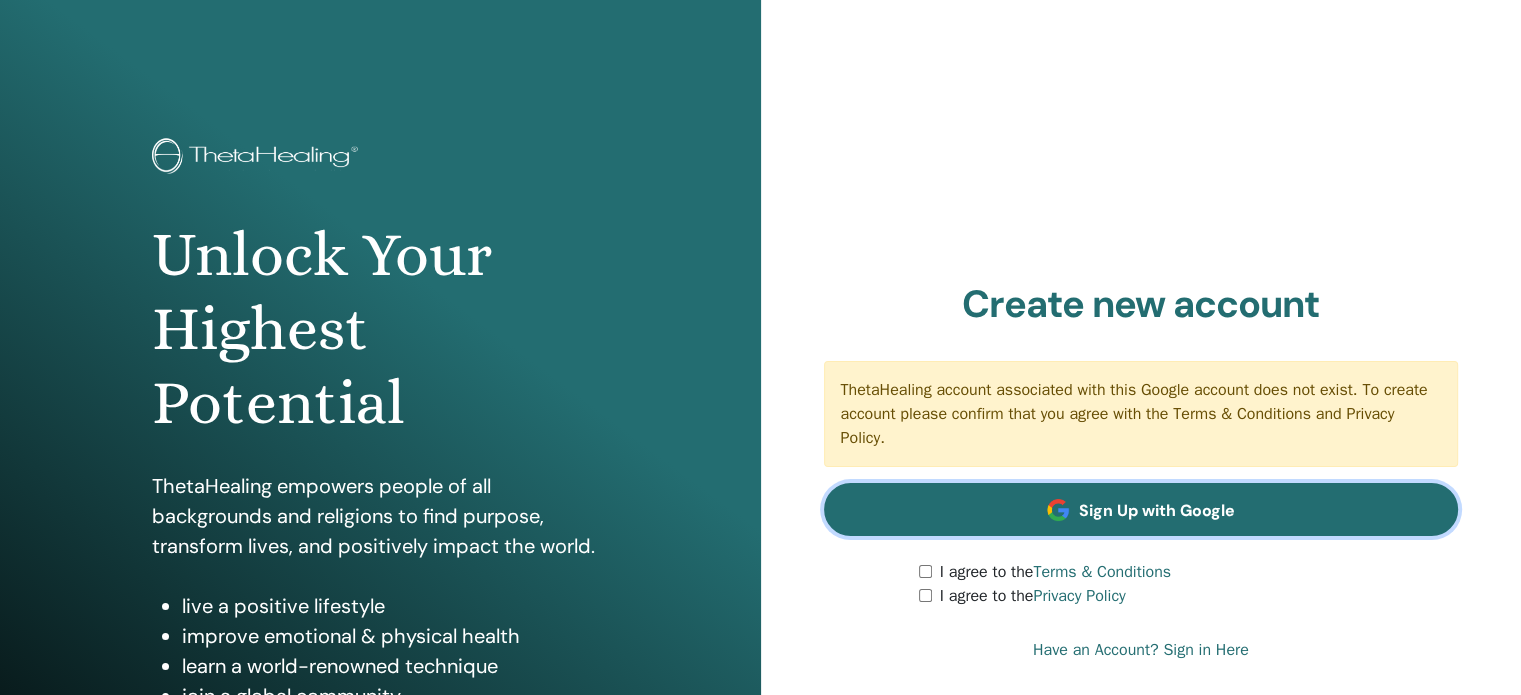 click on "Sign Up with Google" at bounding box center [1157, 510] 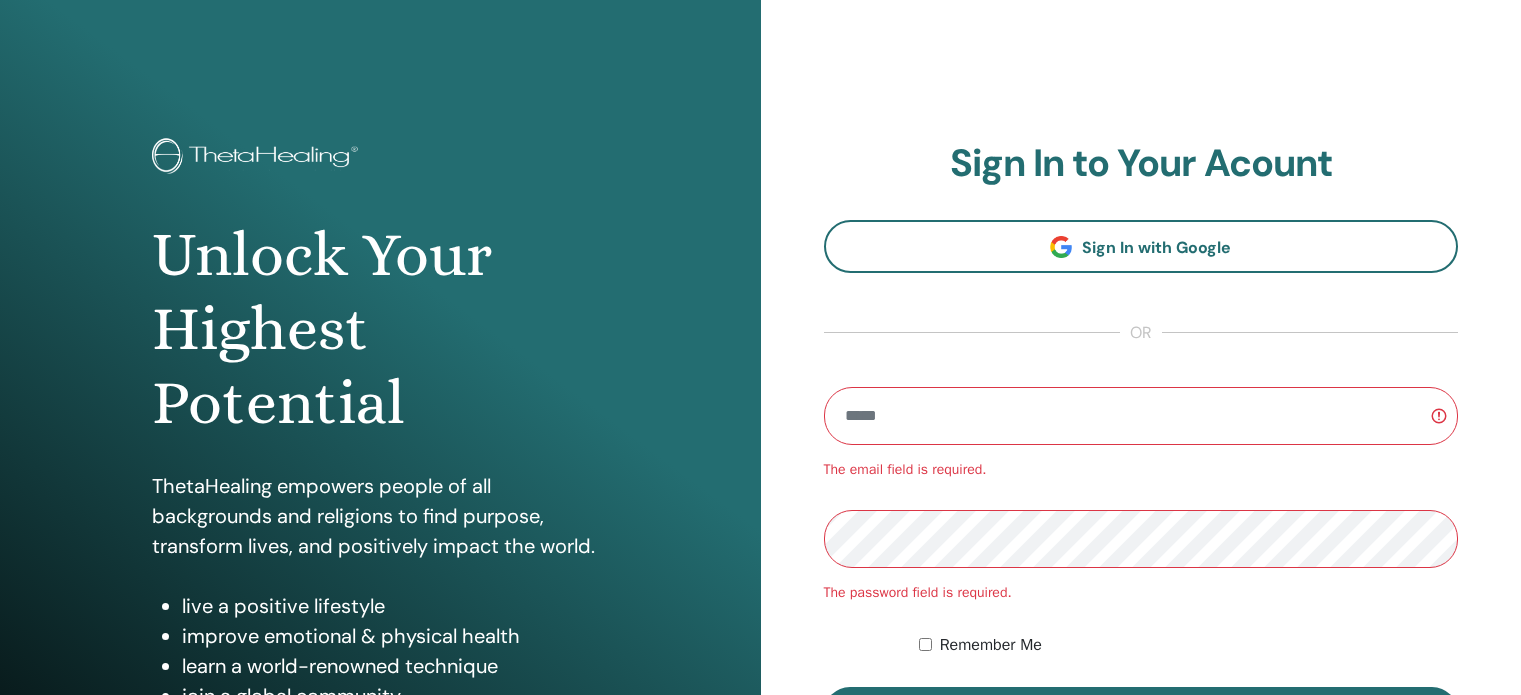 scroll, scrollTop: 0, scrollLeft: 0, axis: both 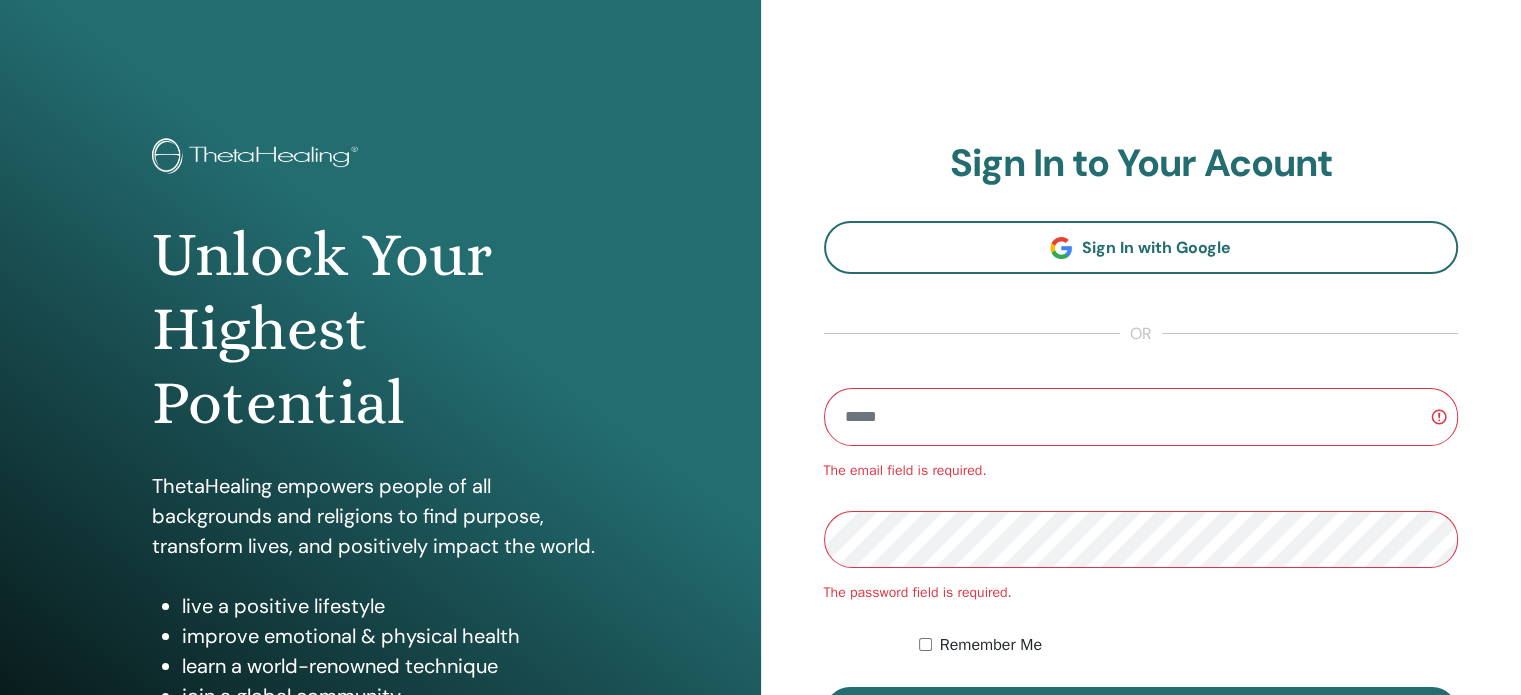 click on "The email field is required." at bounding box center [1141, 470] 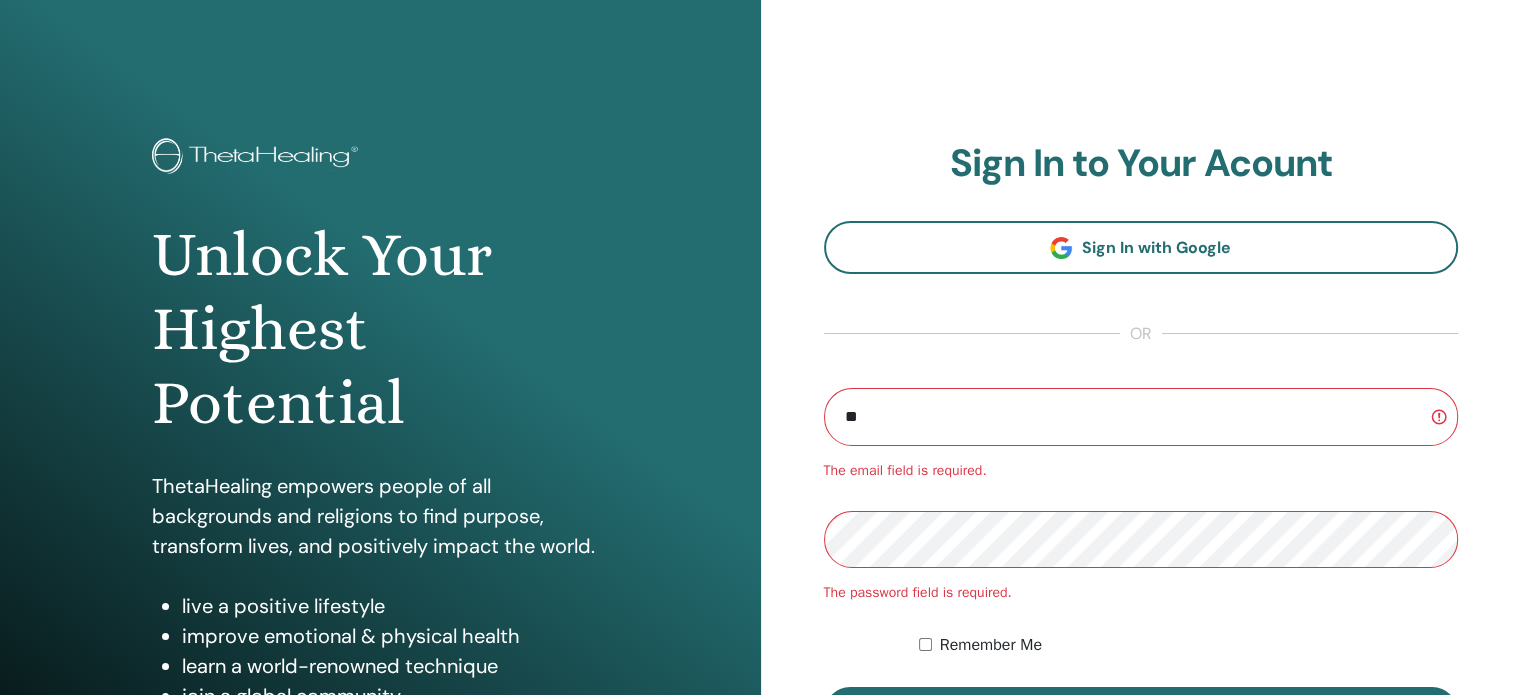 type on "**********" 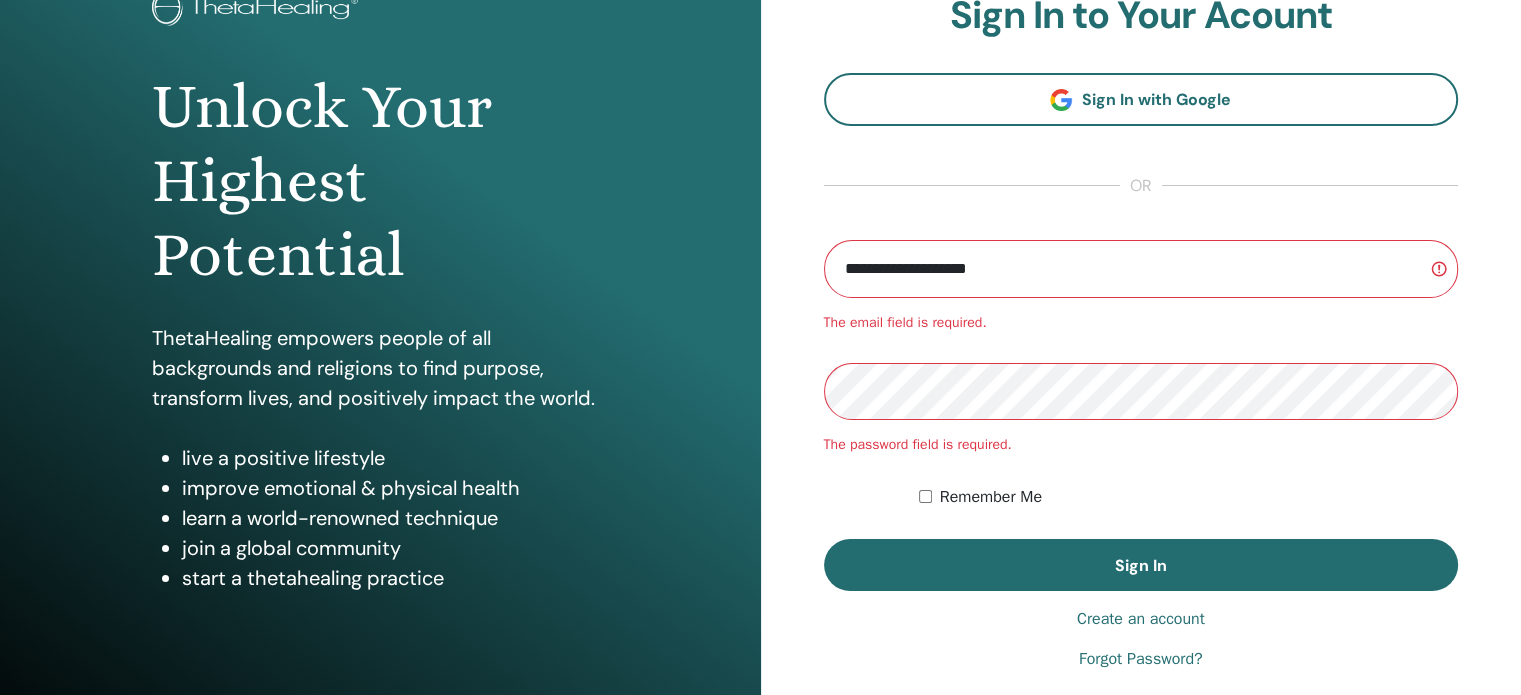 scroll, scrollTop: 152, scrollLeft: 0, axis: vertical 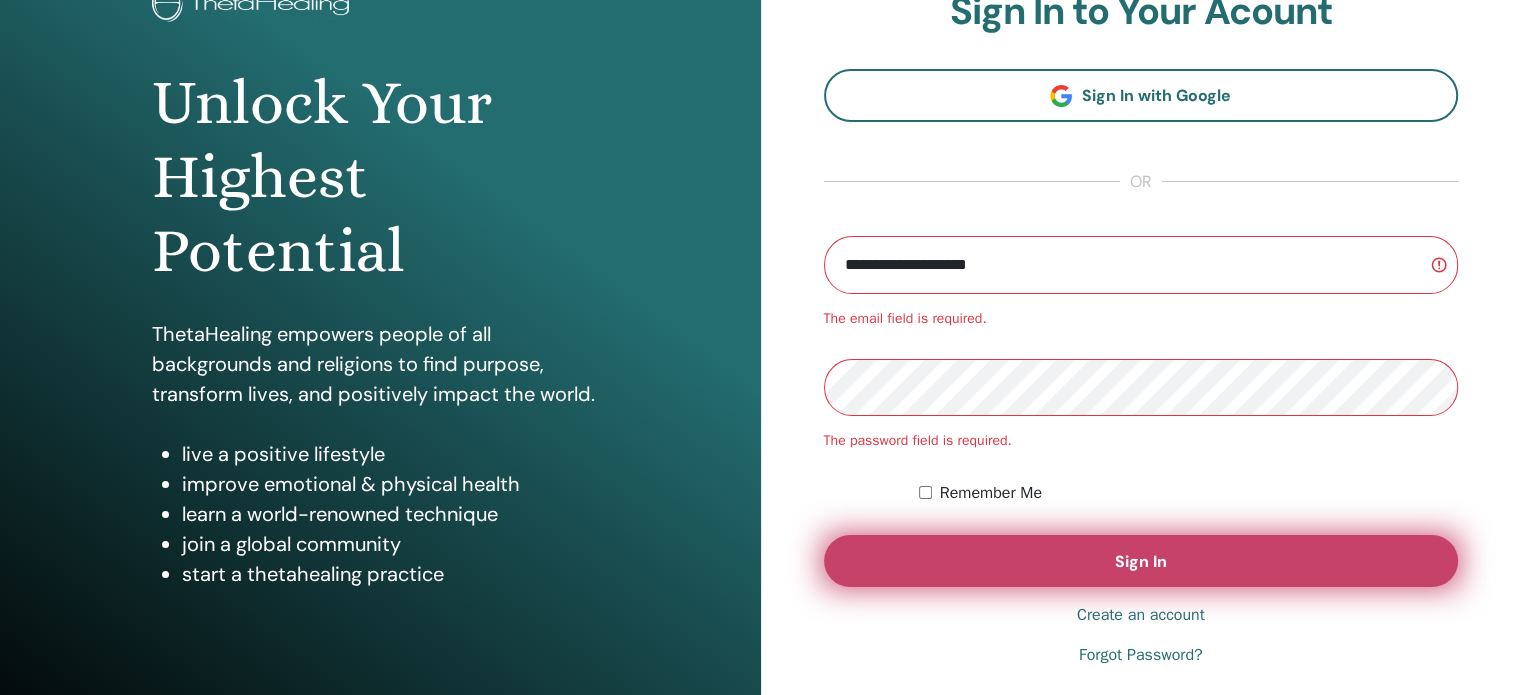 click on "Sign In" at bounding box center [1141, 561] 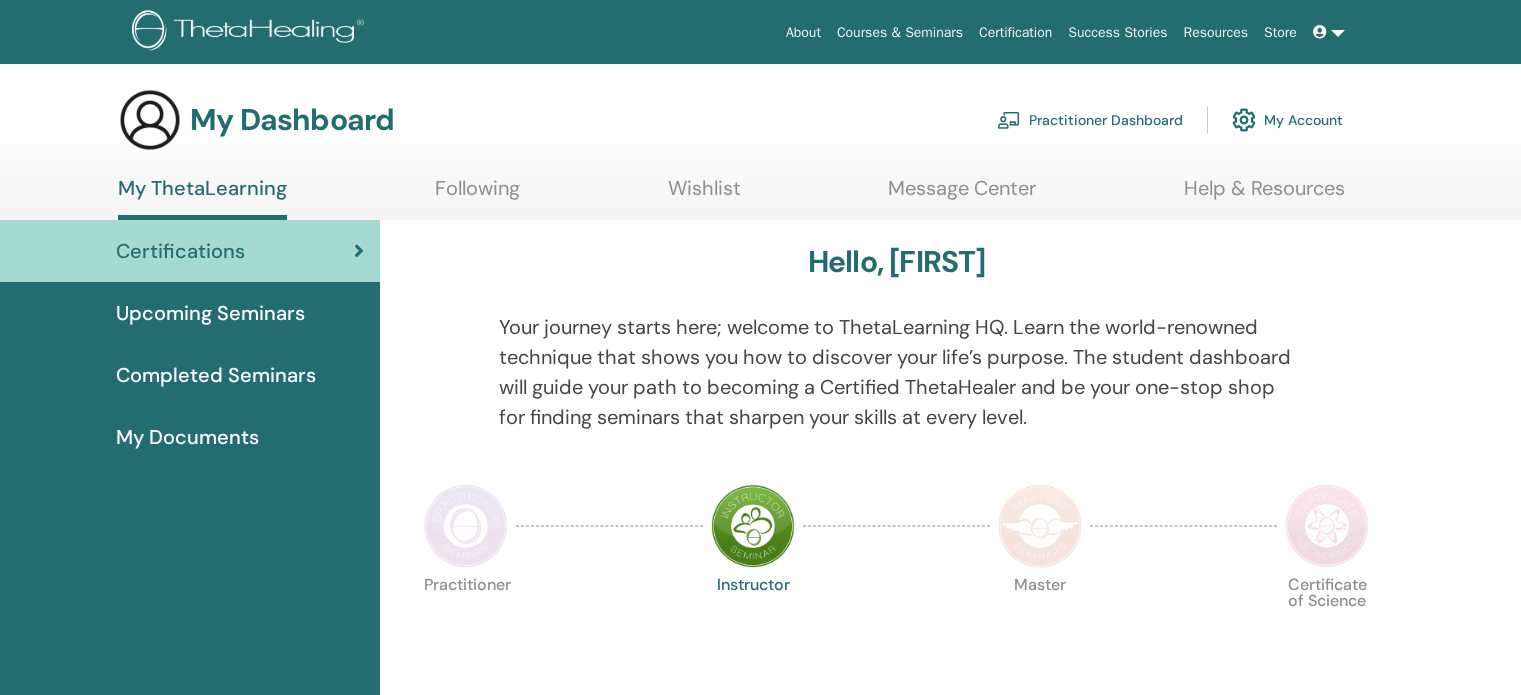 scroll, scrollTop: 0, scrollLeft: 0, axis: both 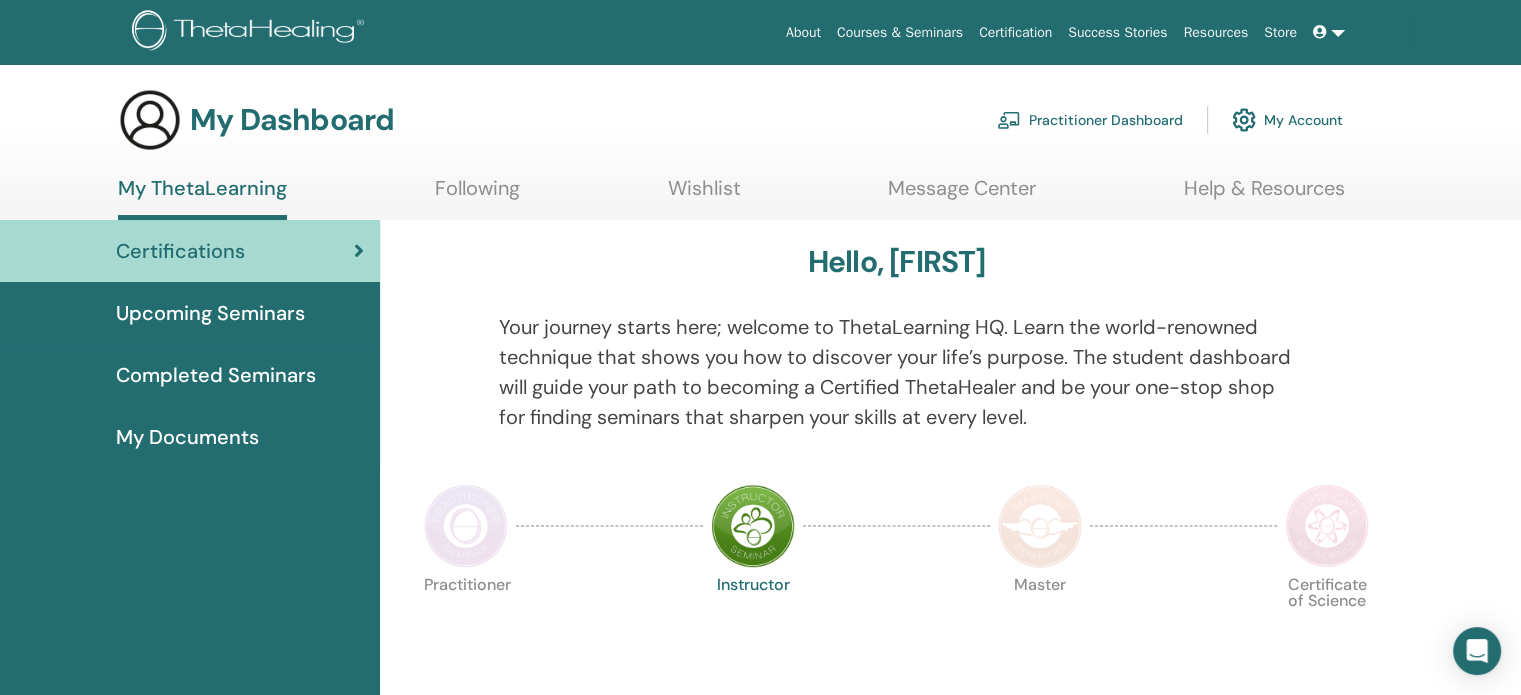 click at bounding box center [753, 526] 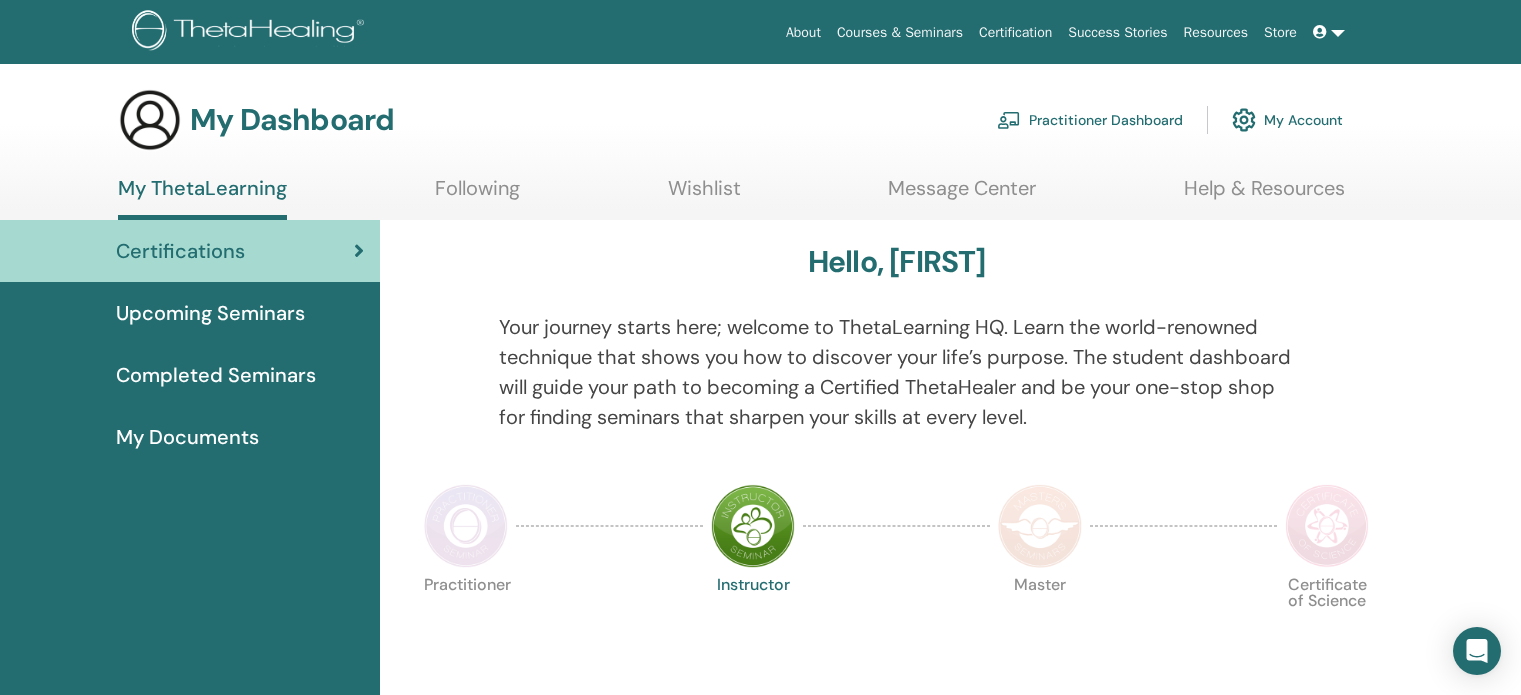 scroll, scrollTop: 0, scrollLeft: 0, axis: both 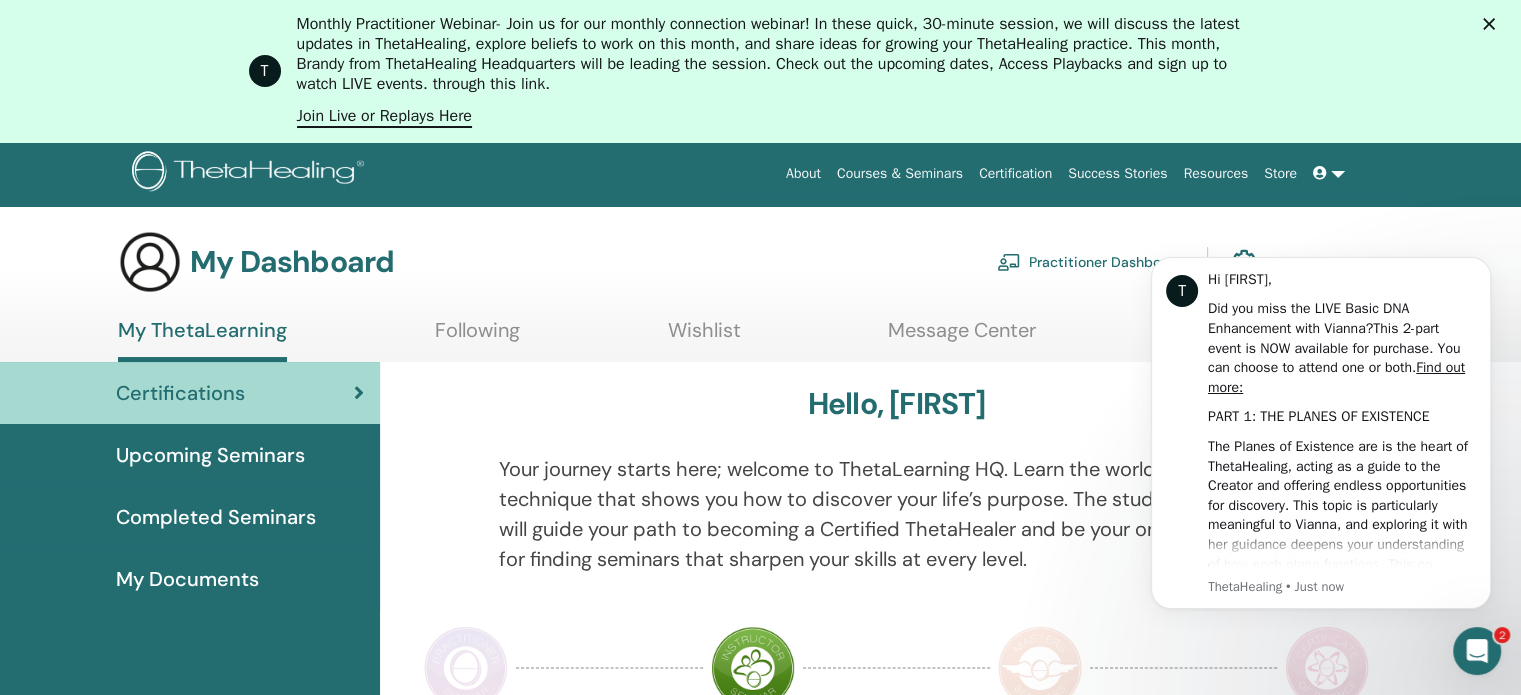 click on "Completed Seminars" at bounding box center [216, 517] 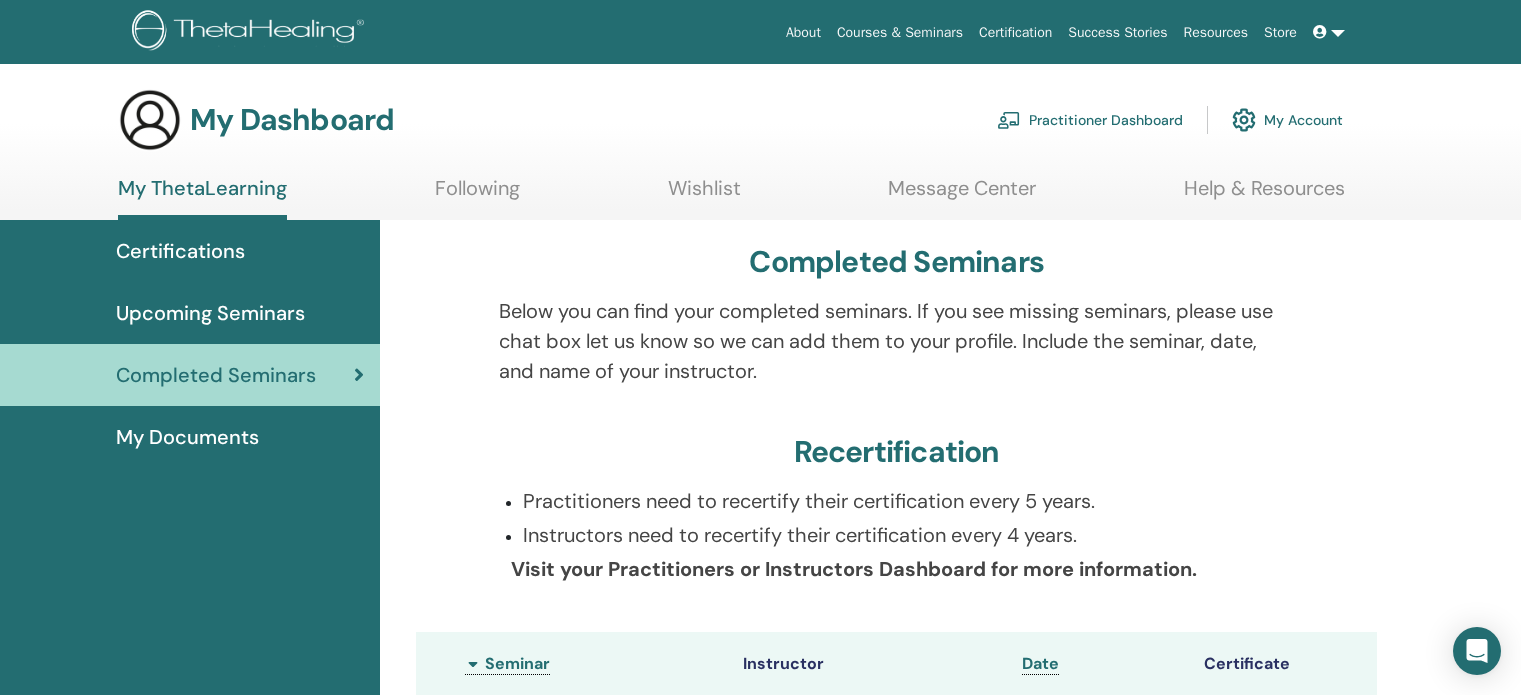 scroll, scrollTop: 0, scrollLeft: 0, axis: both 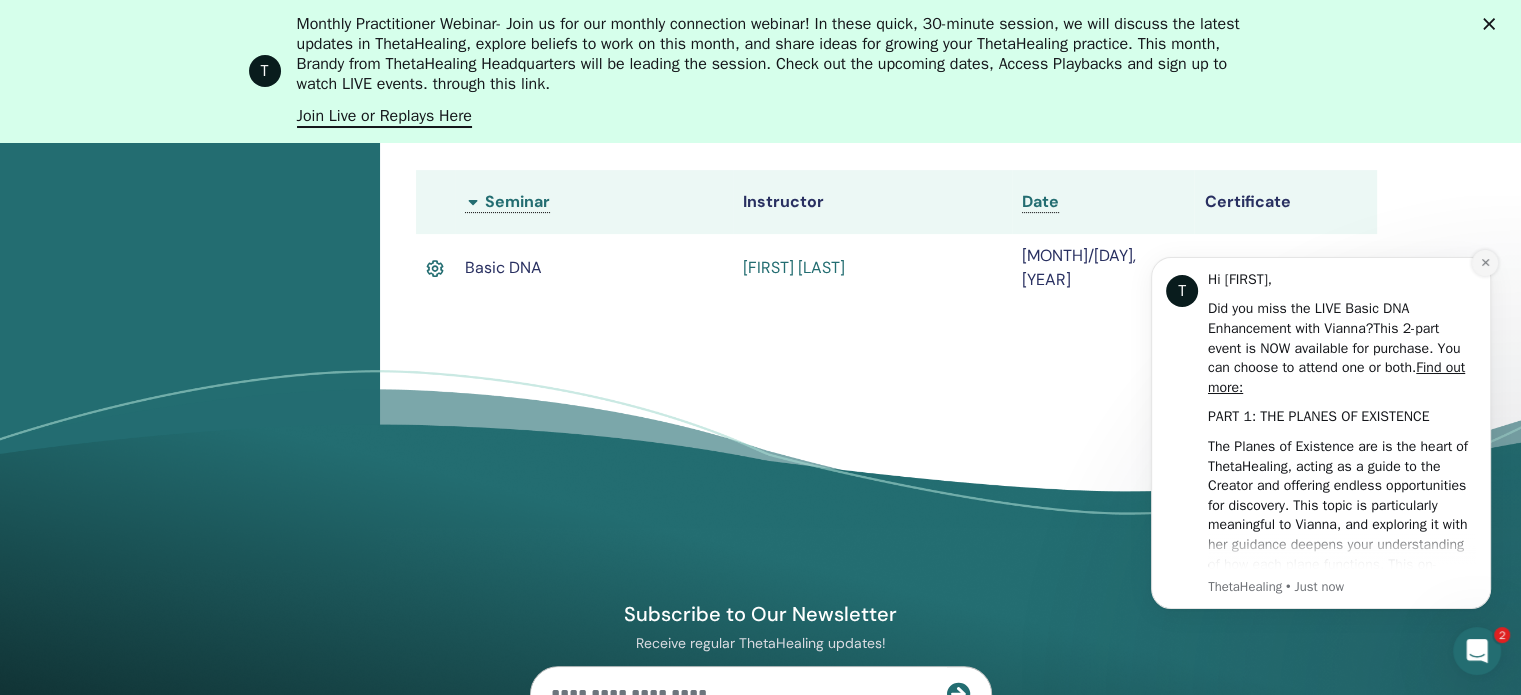 click 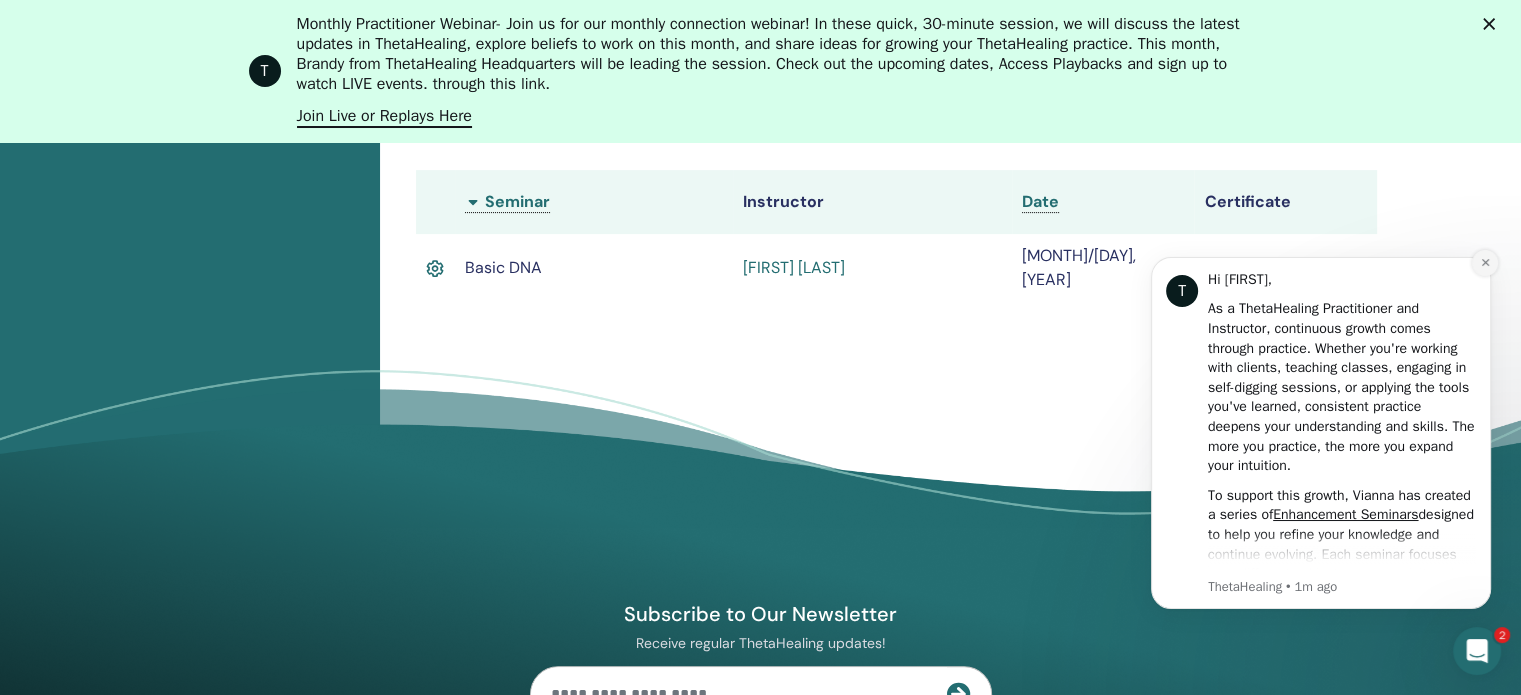 click 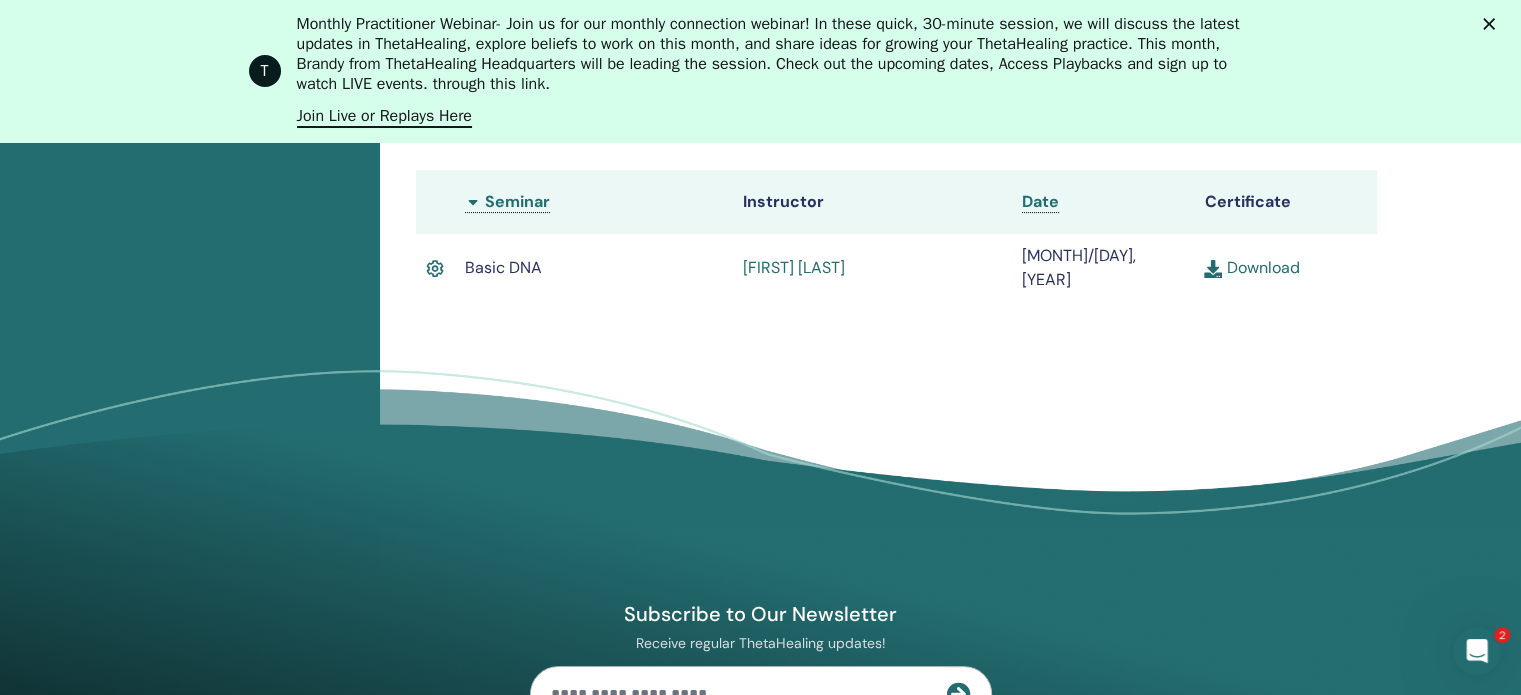 click on "Completed Seminars
Below you can find your completed seminars. If you see missing seminars, please use chat box let us know so we can add them to your profile. Include the seminar, date, and name of your instructor.
Recertification
Practitioners need to recertify their certification every 5 years.
Instructors need to recertify their certification every 4 years.
Visit your Practitioners or Instructors Dashboard for more information.
Seminar Date" at bounding box center (950, 164) 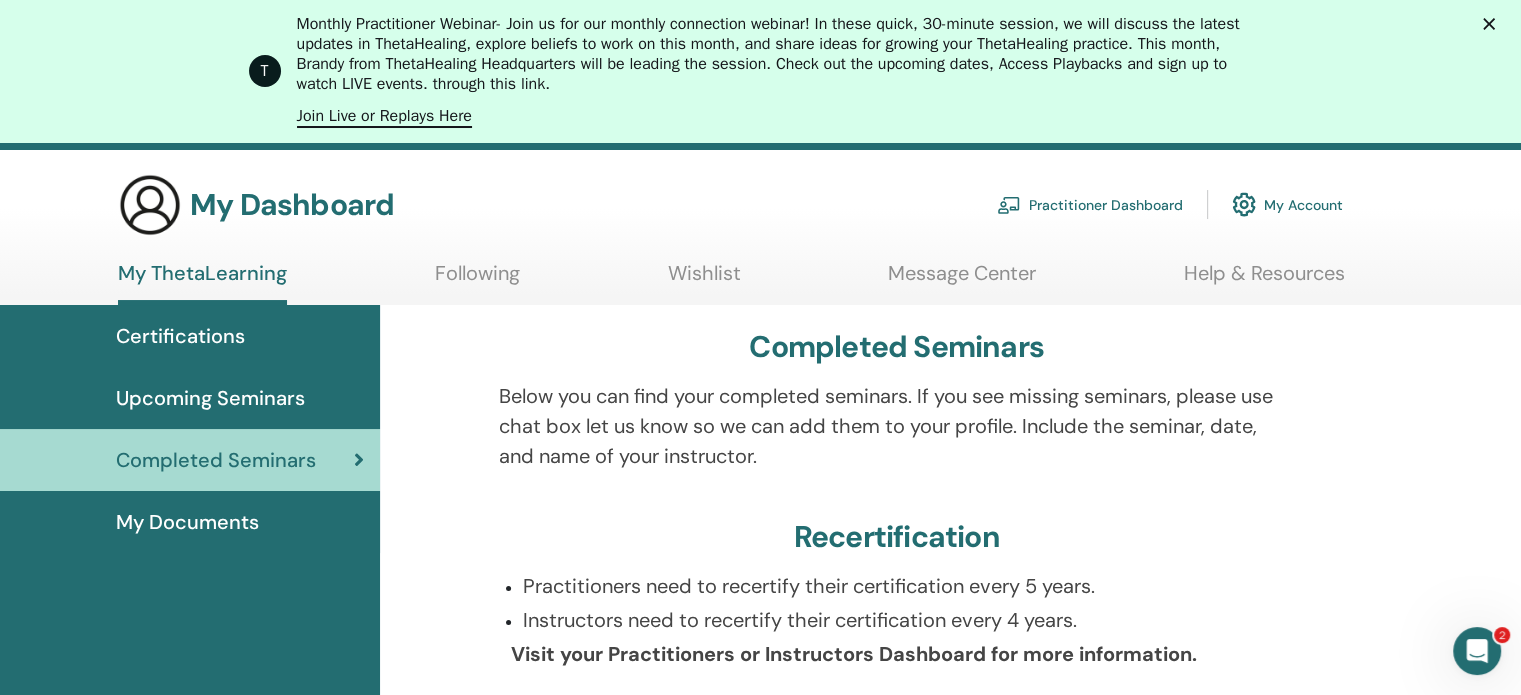 scroll, scrollTop: 0, scrollLeft: 0, axis: both 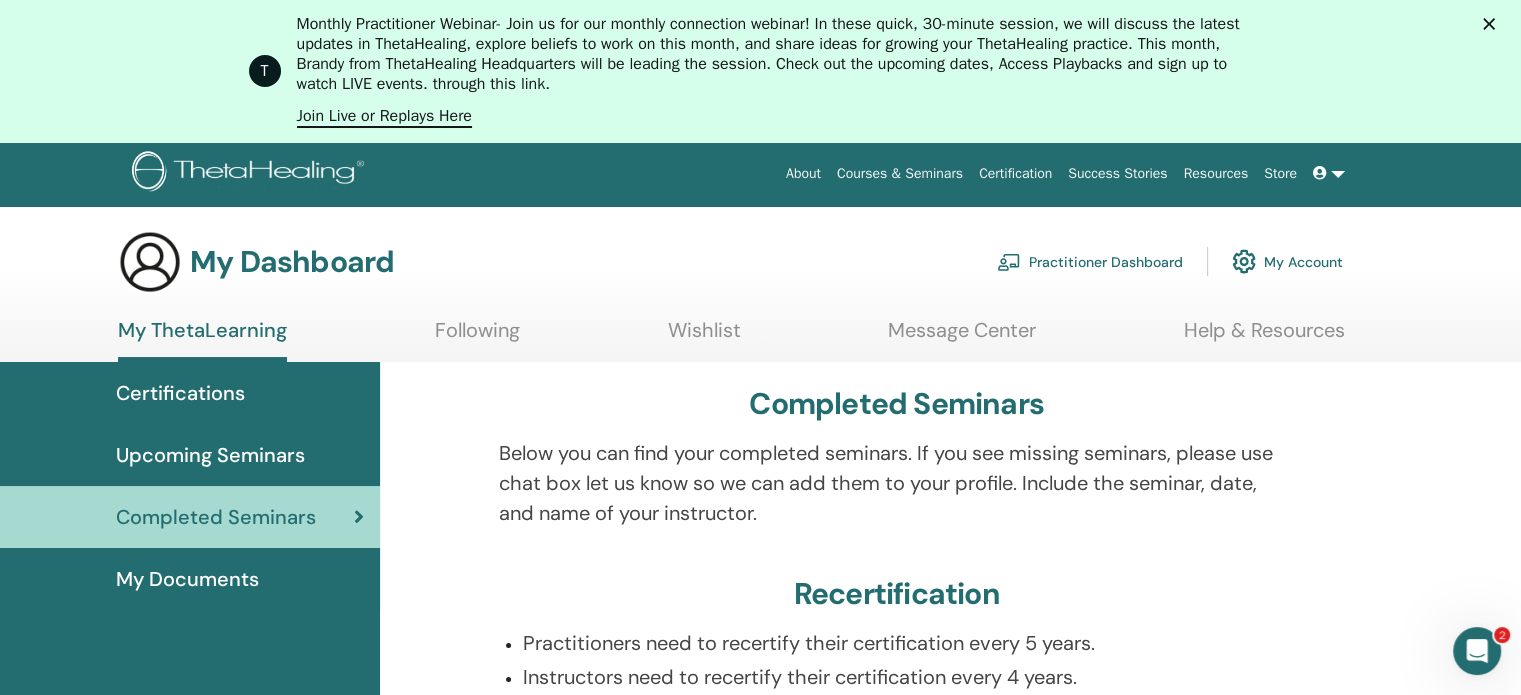 click on "Certifications" at bounding box center (180, 393) 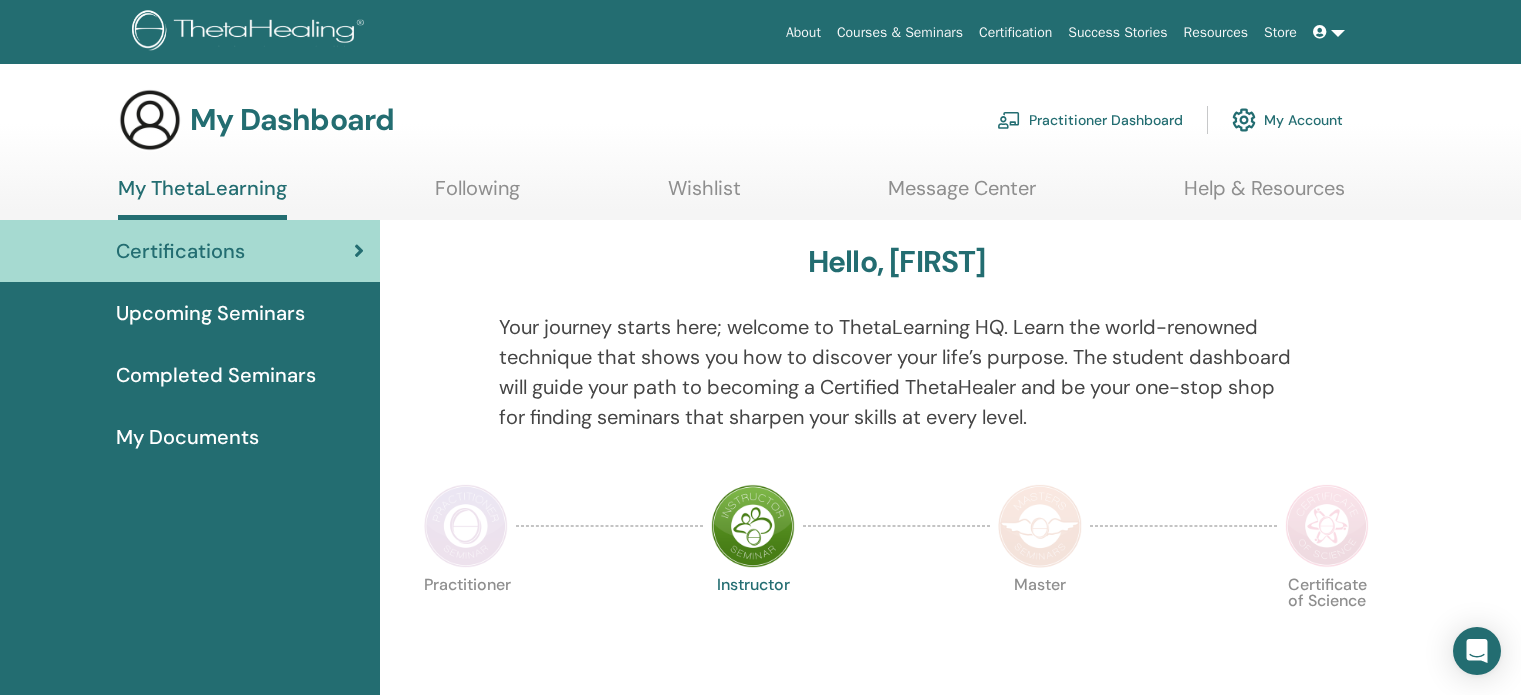 scroll, scrollTop: 0, scrollLeft: 0, axis: both 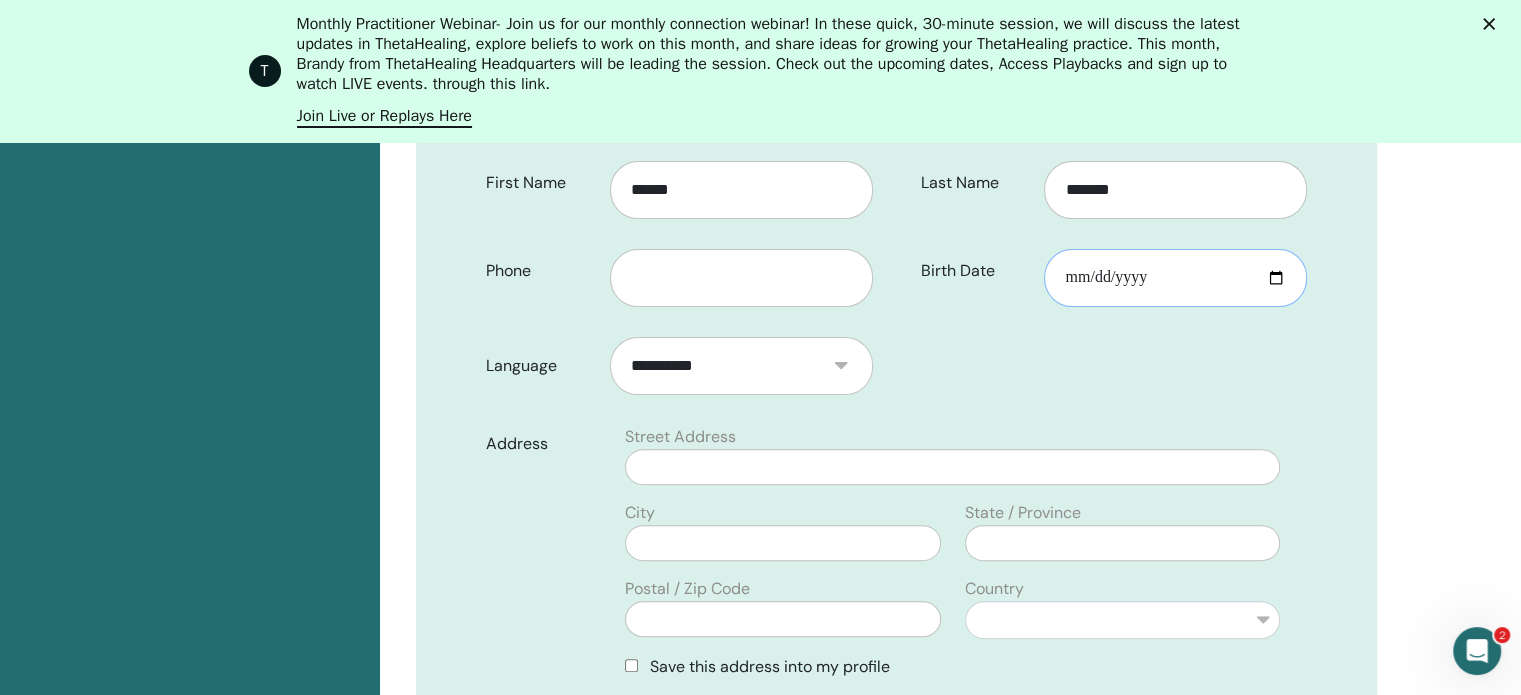 click on "Birth Date" at bounding box center (1175, 278) 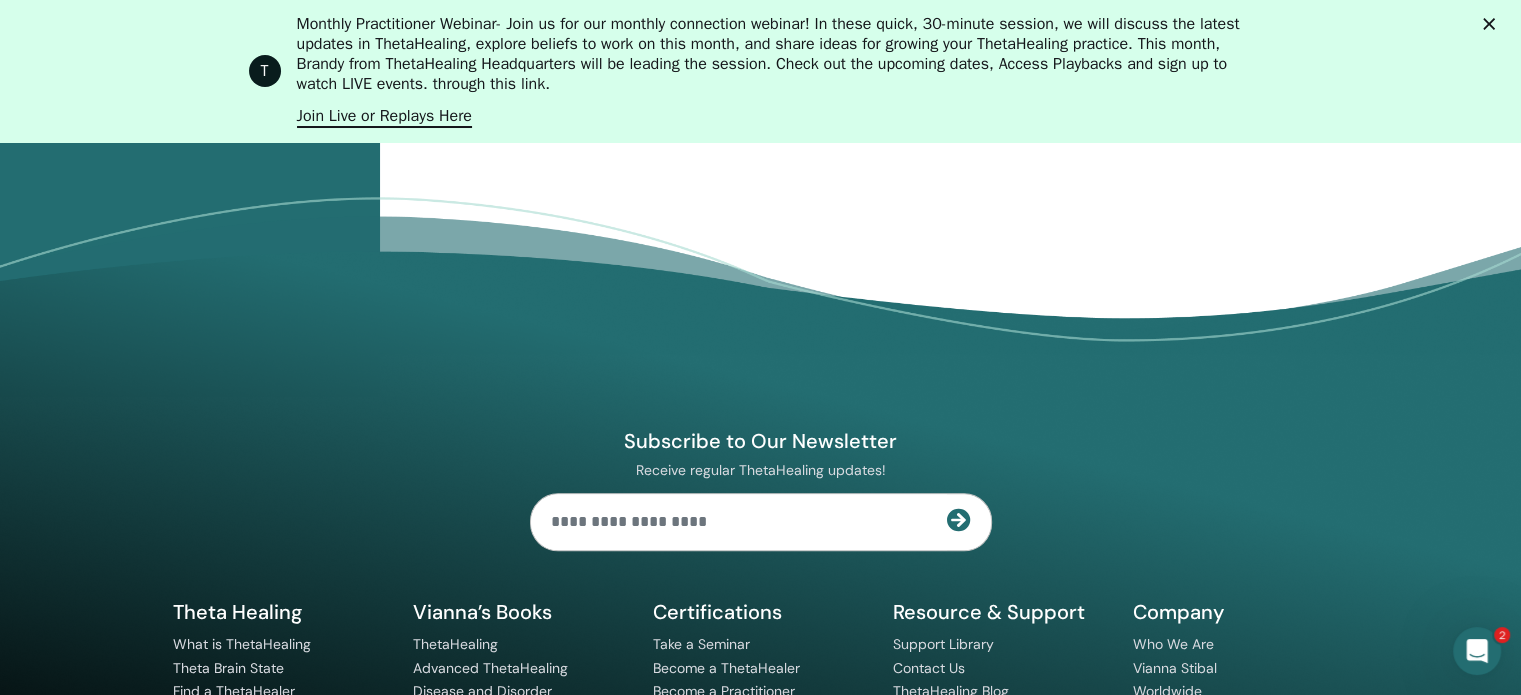 scroll, scrollTop: 2154, scrollLeft: 0, axis: vertical 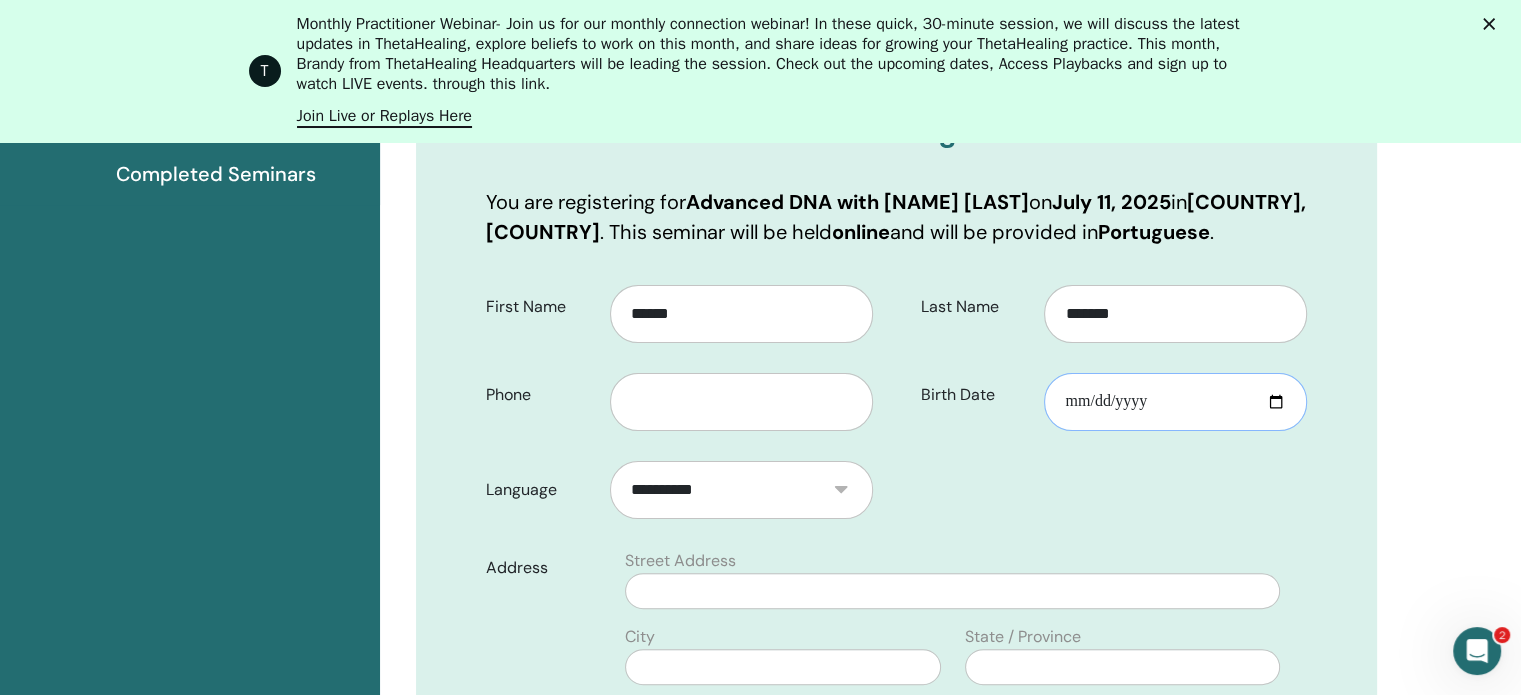 type on "**********" 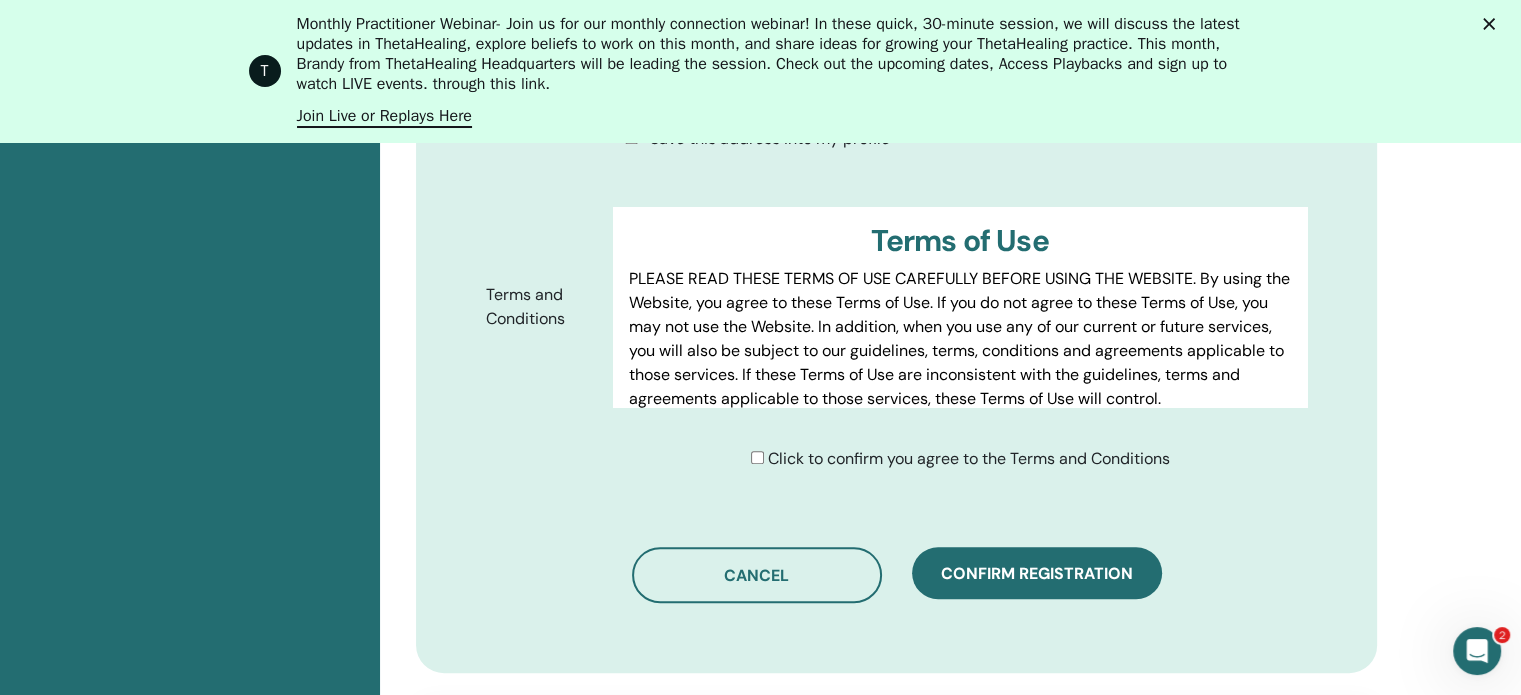 scroll, scrollTop: 1064, scrollLeft: 0, axis: vertical 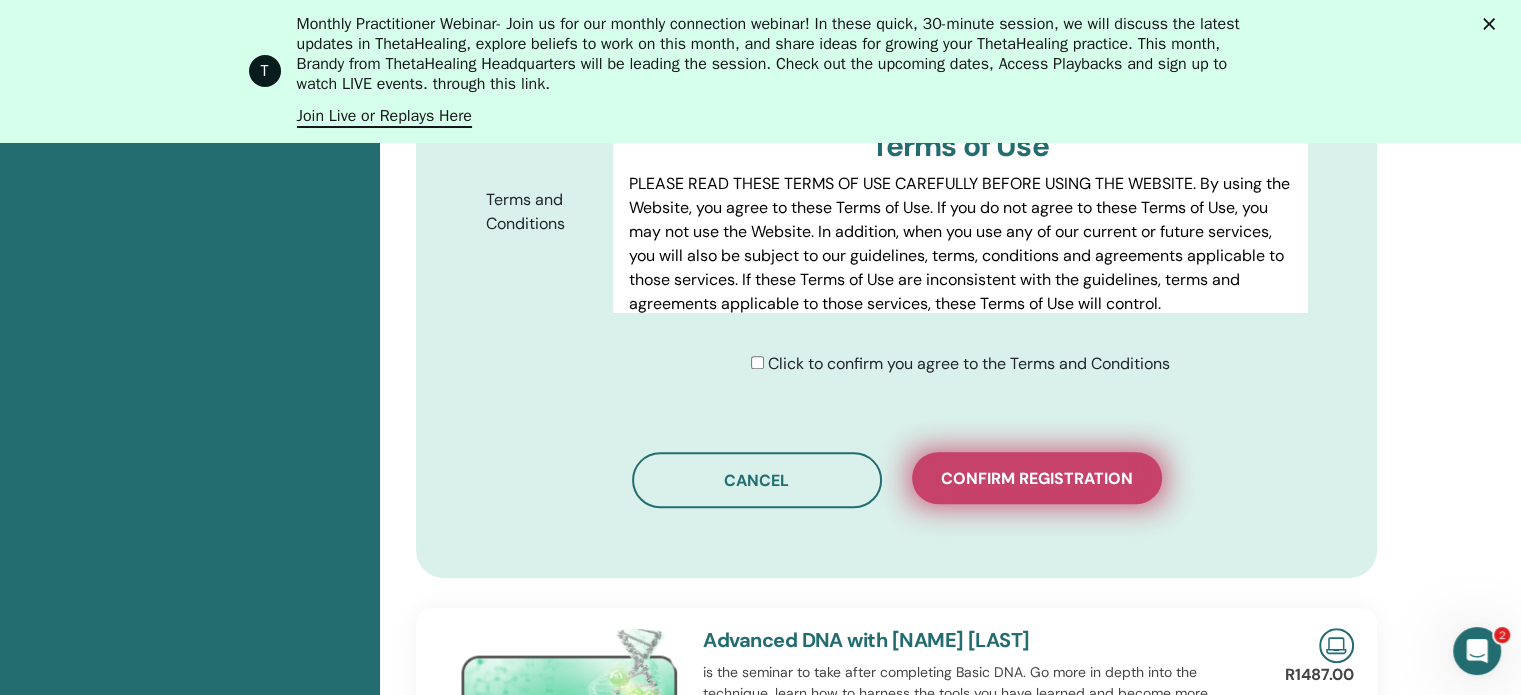 click on "Confirm registration" at bounding box center (1037, 478) 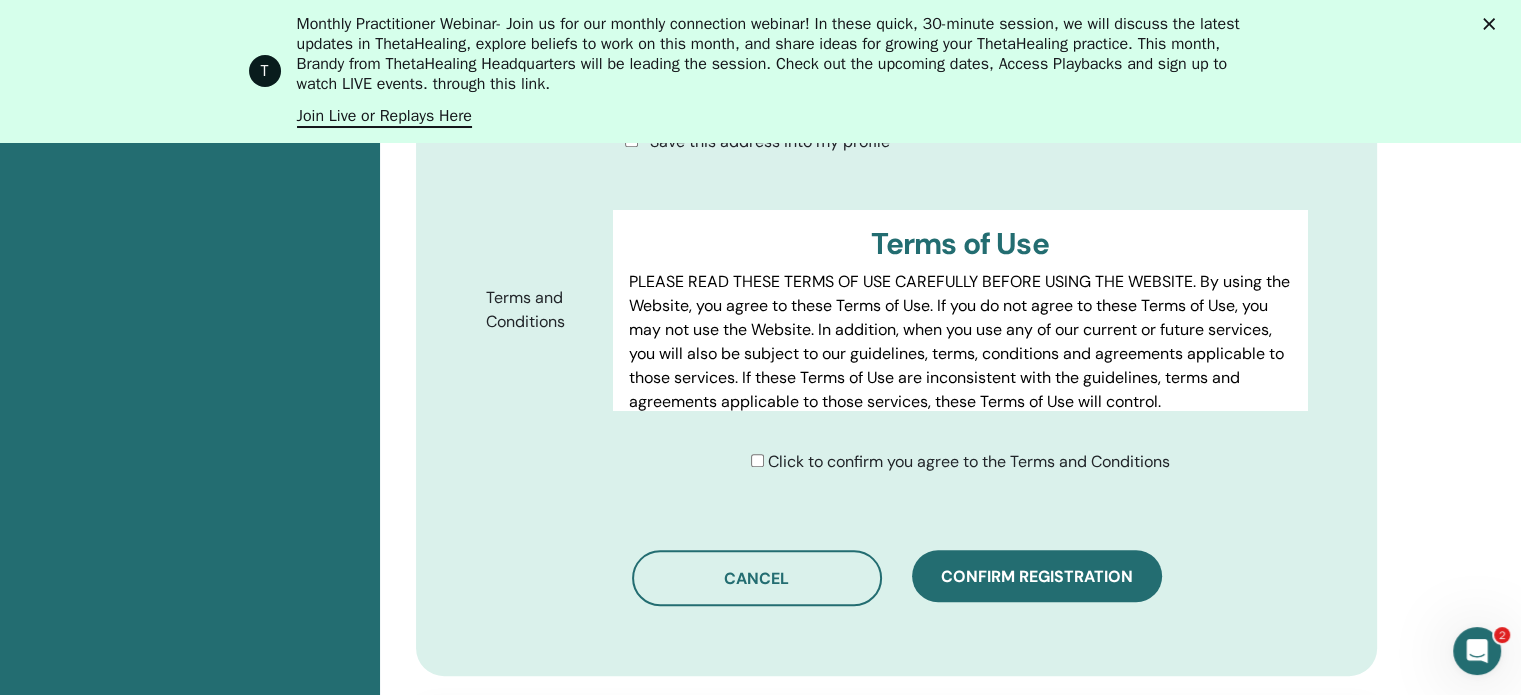 click 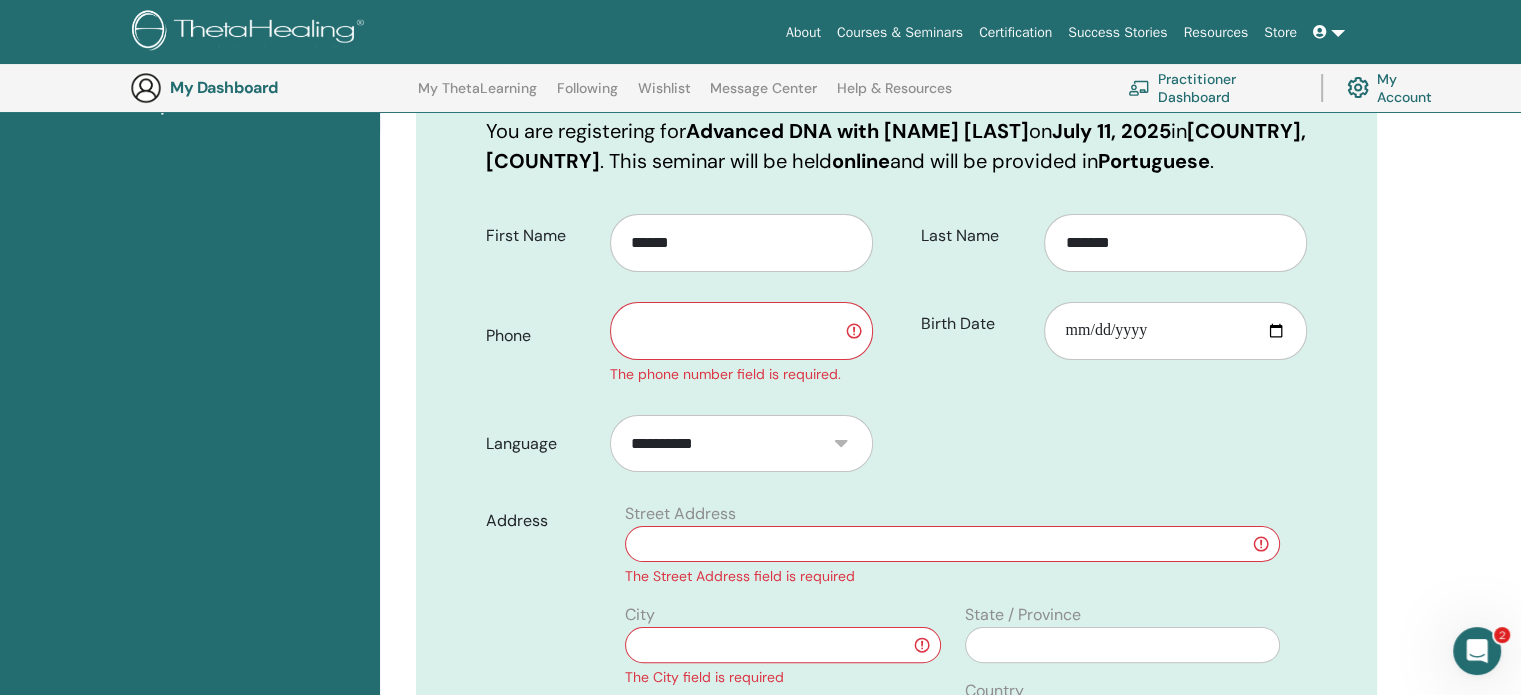 scroll, scrollTop: 311, scrollLeft: 0, axis: vertical 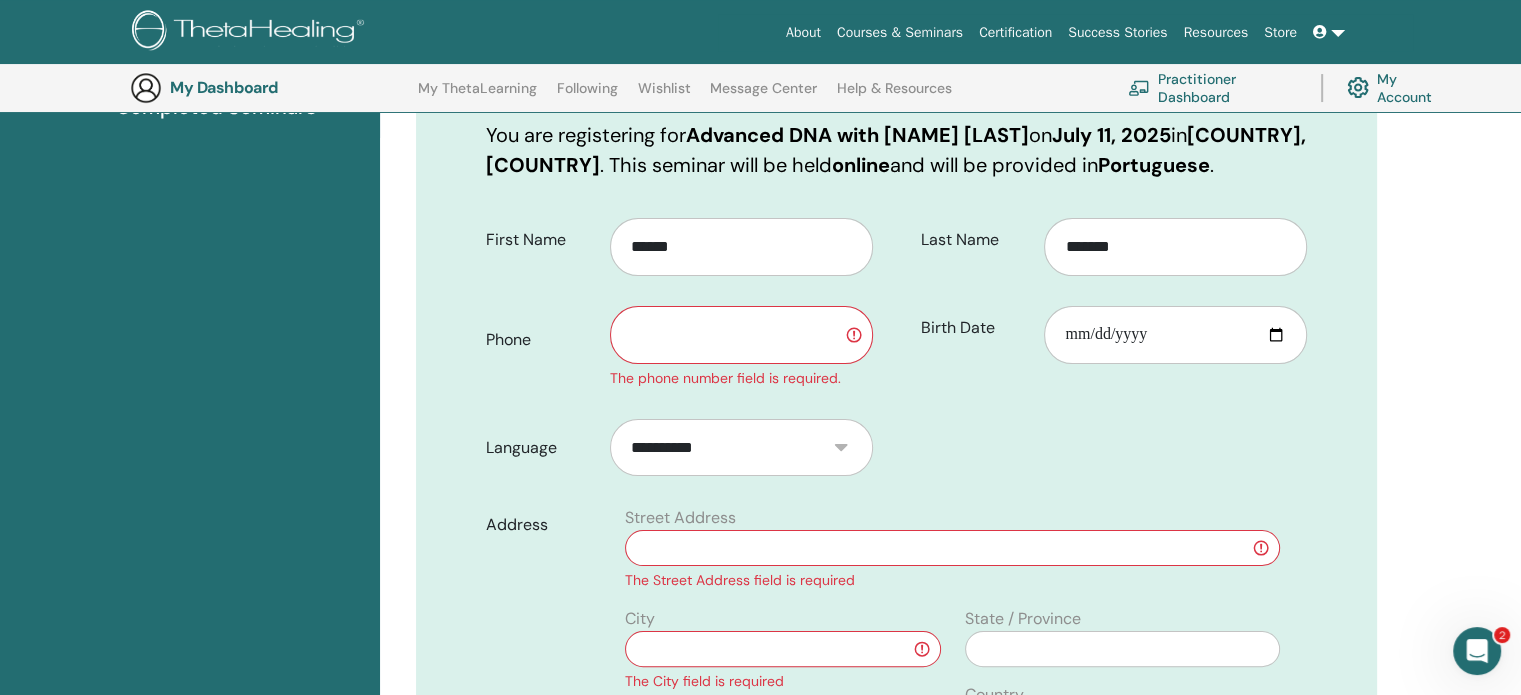 click at bounding box center (741, 335) 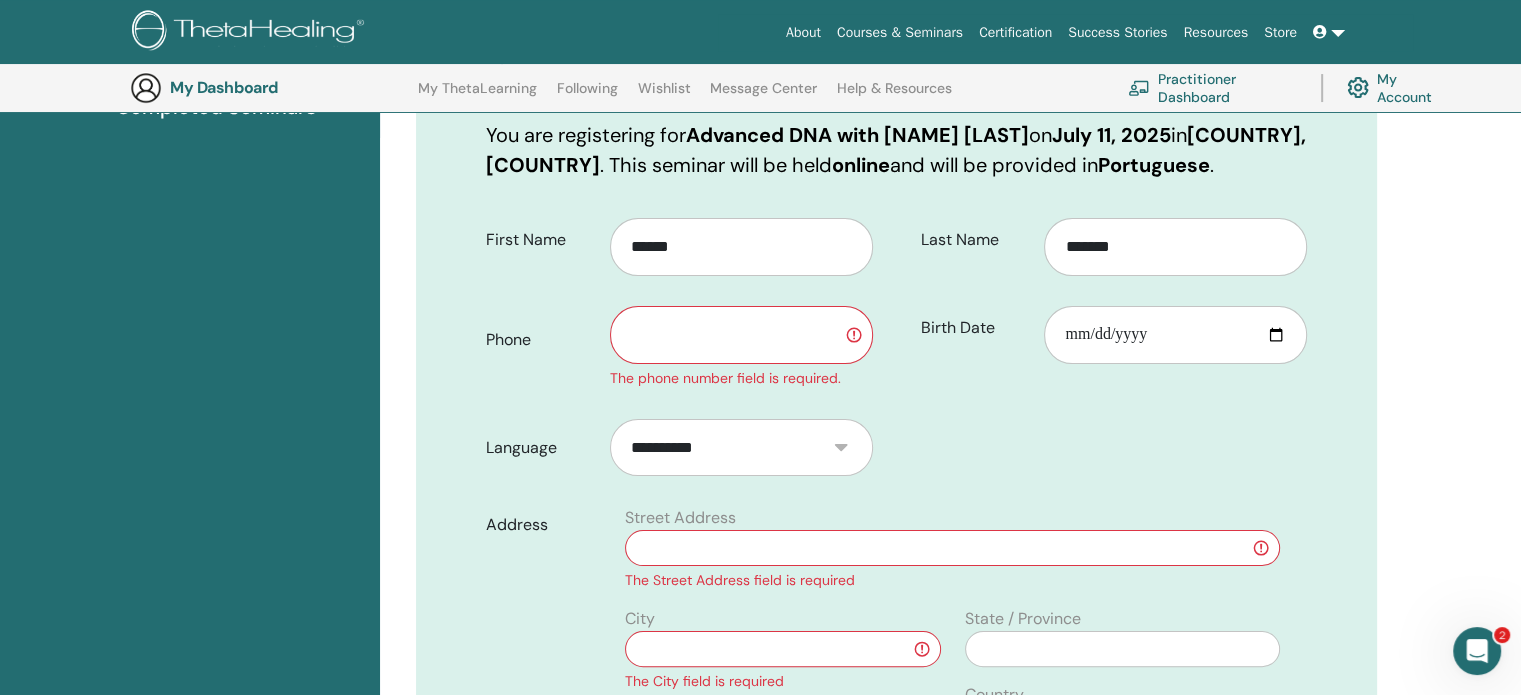 type on "**********" 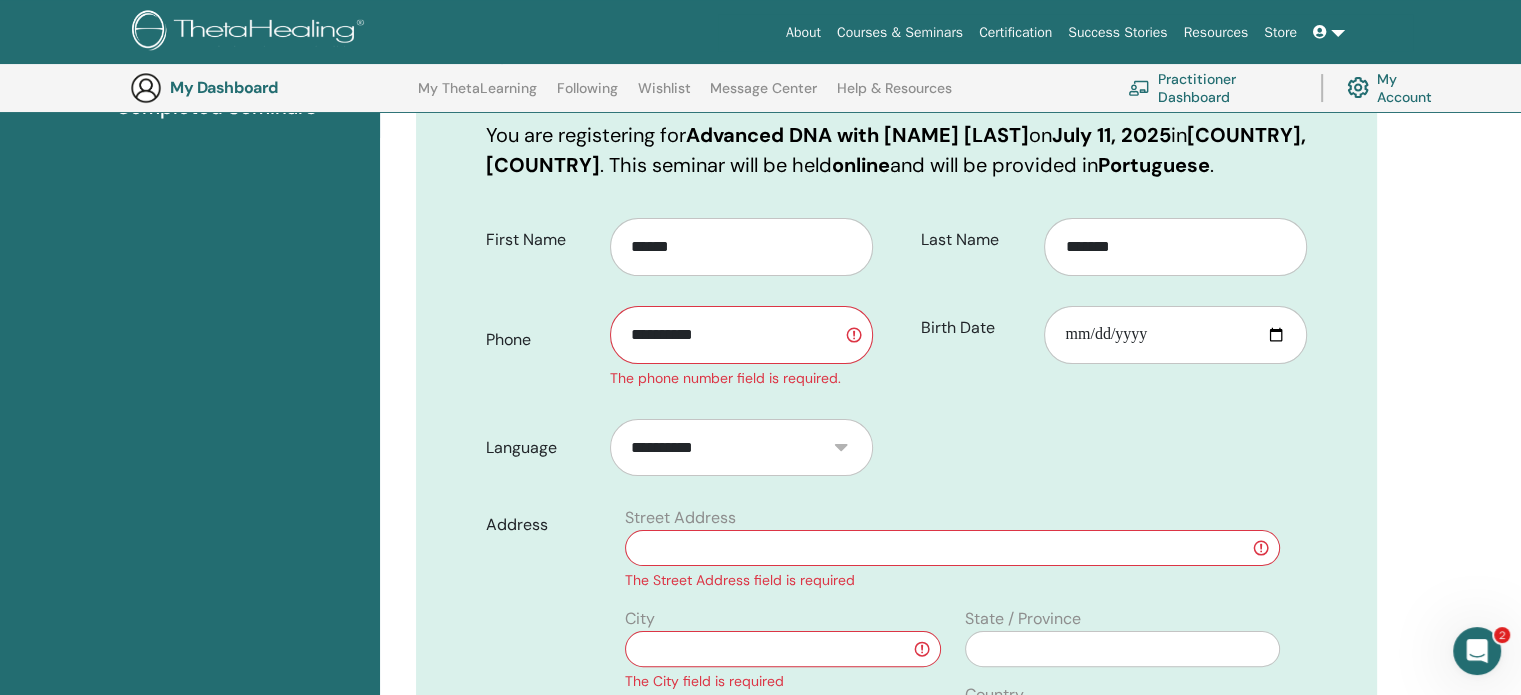 type on "**********" 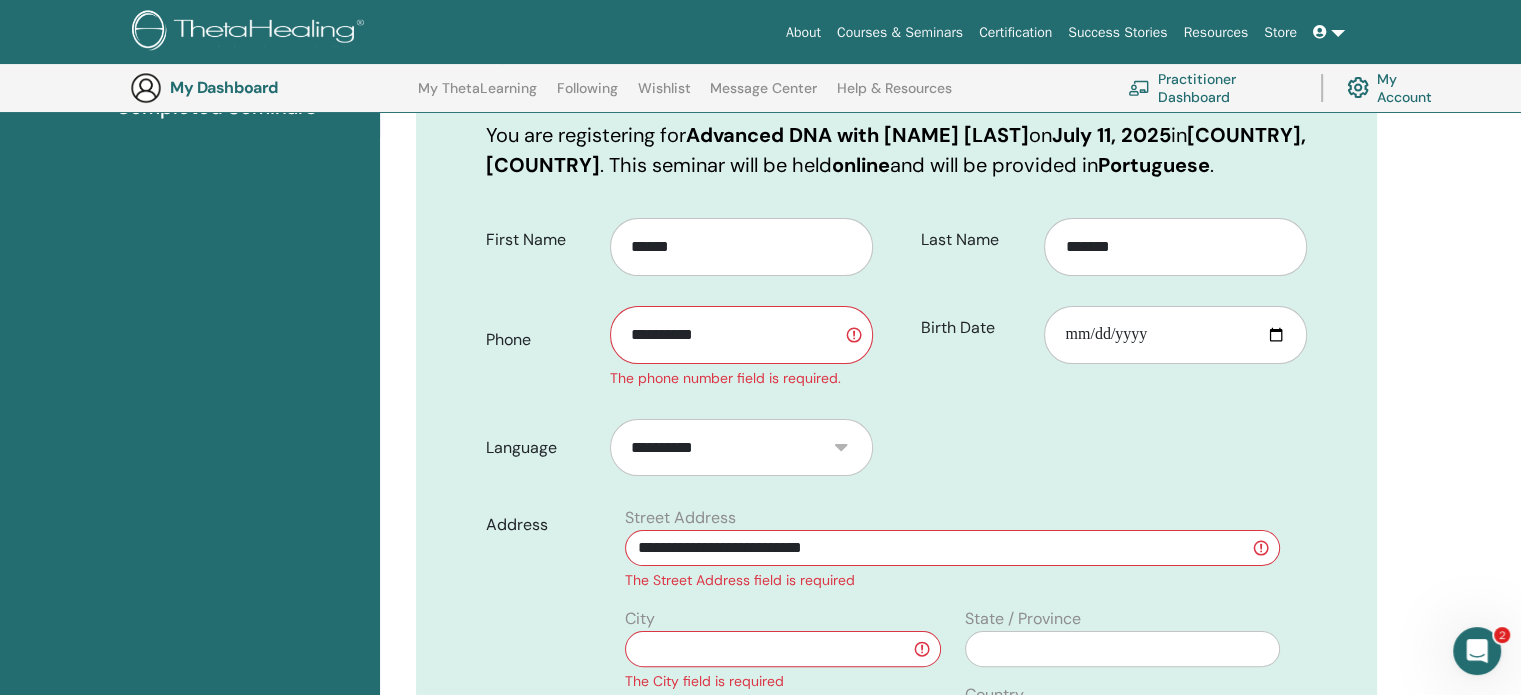 type on "********" 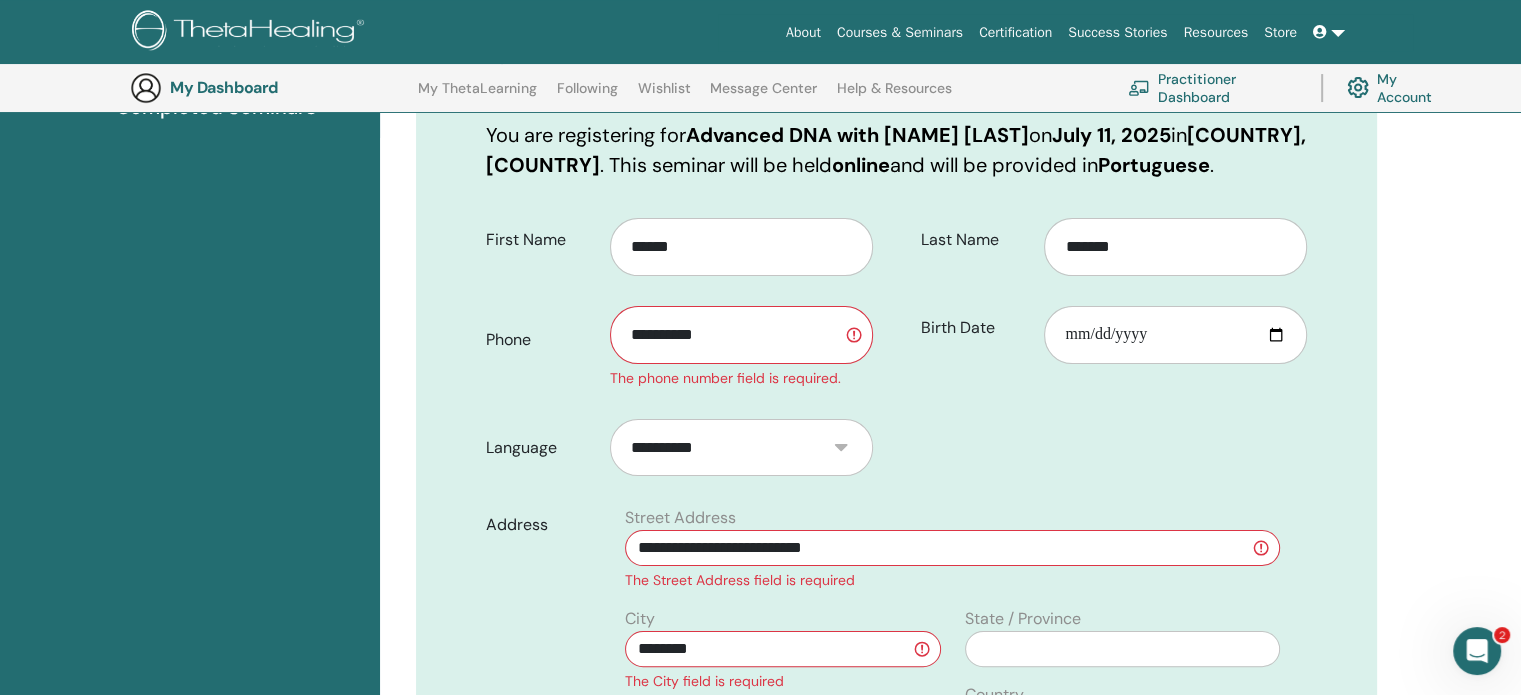type on "********" 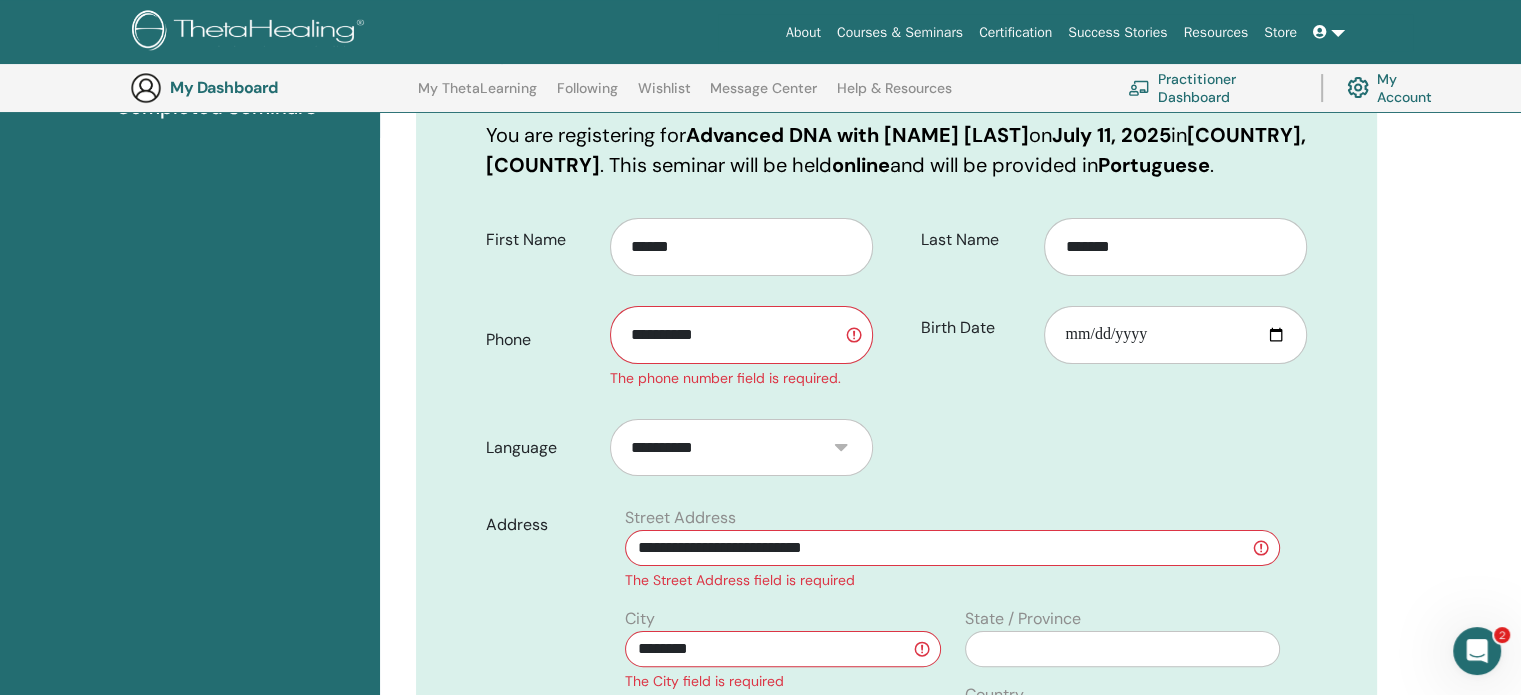 type on "**" 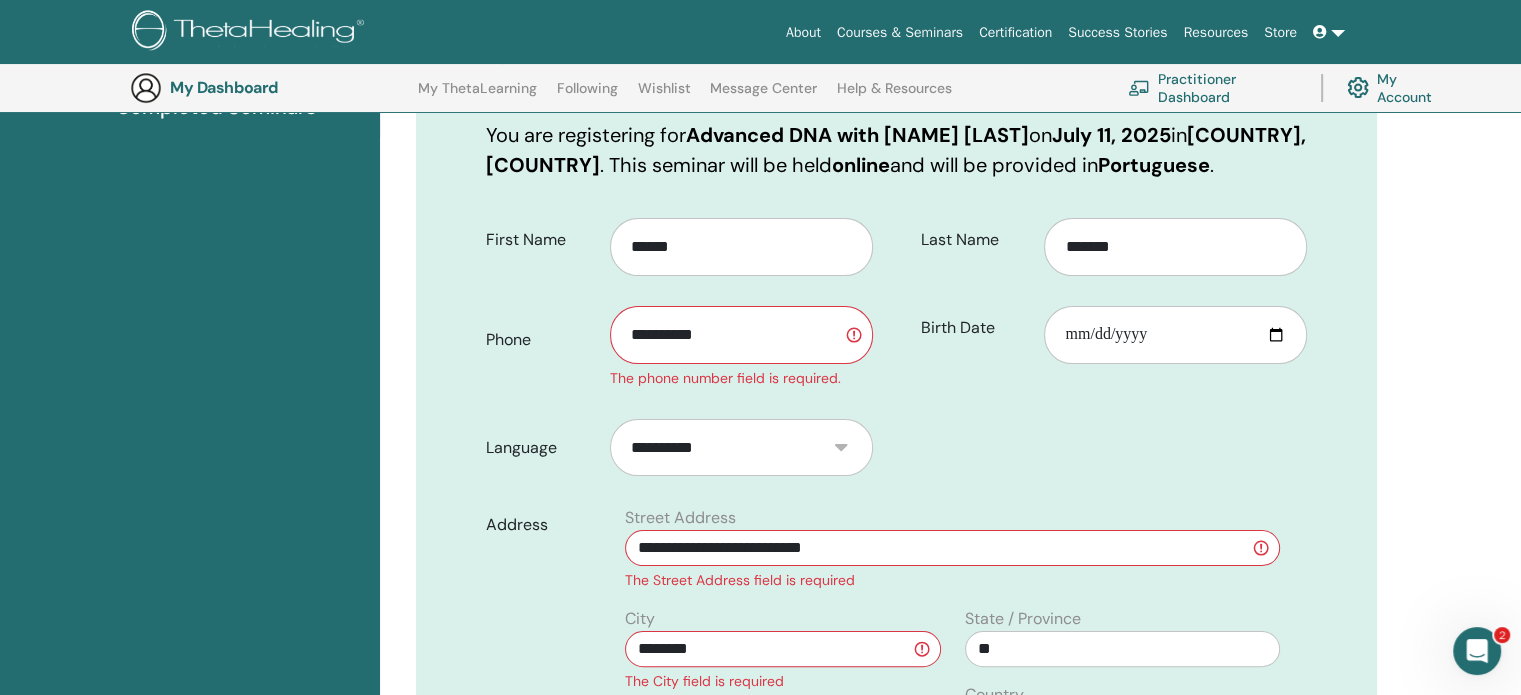 select on "**" 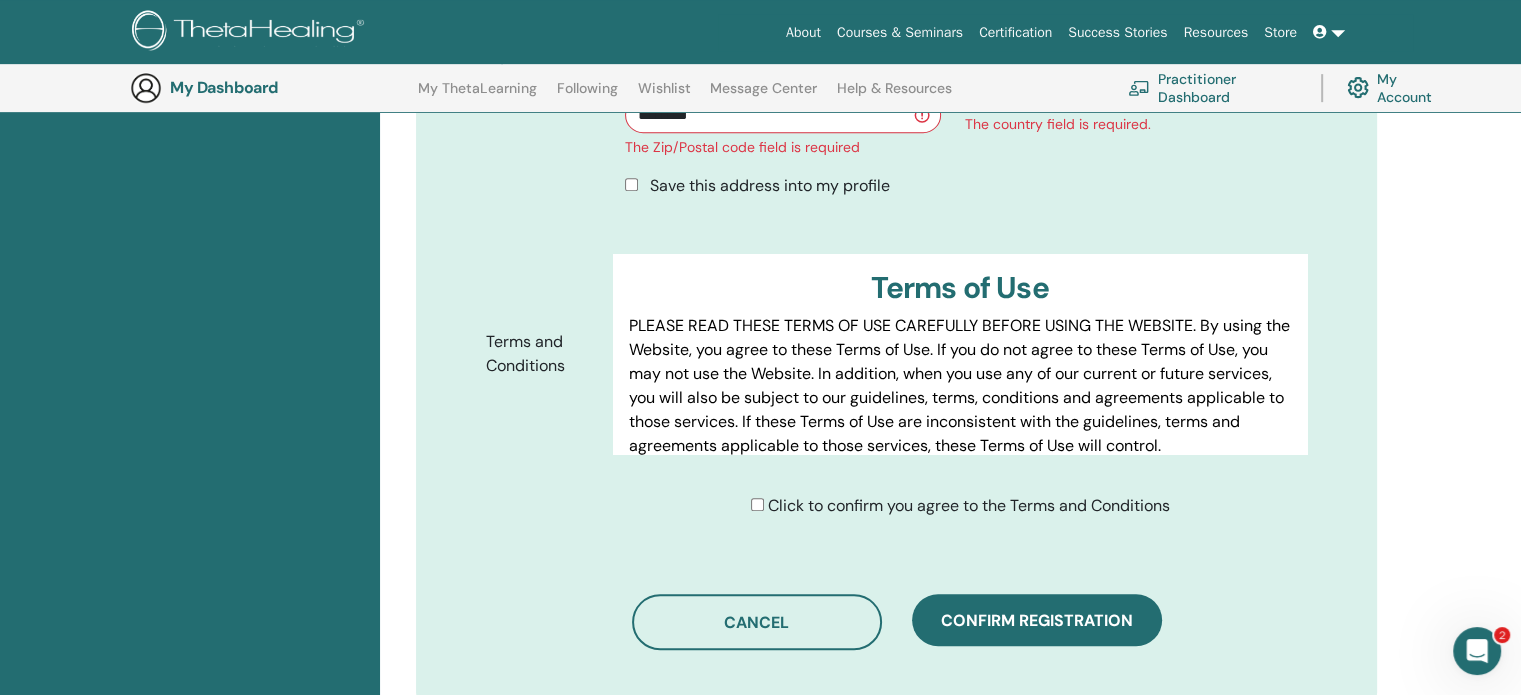 scroll, scrollTop: 988, scrollLeft: 0, axis: vertical 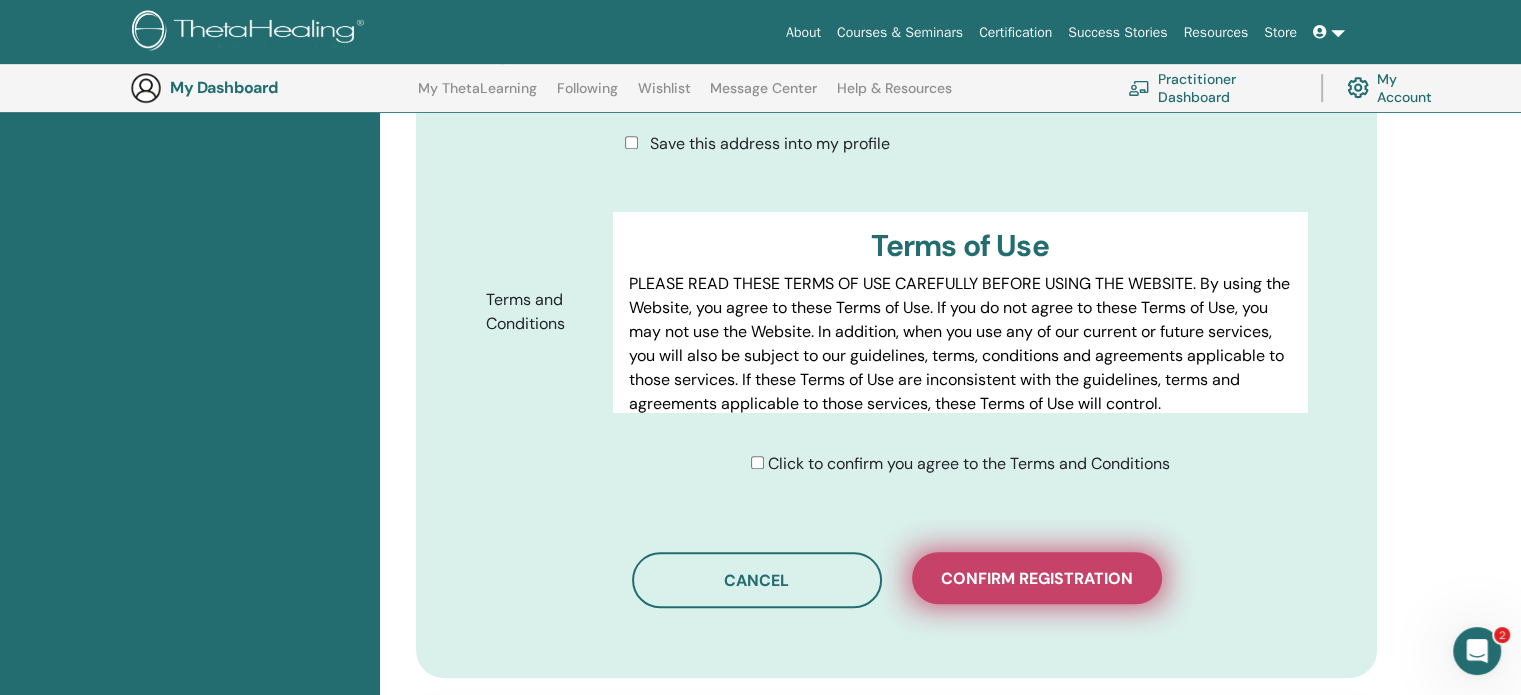 click on "Confirm registration" at bounding box center [1037, 578] 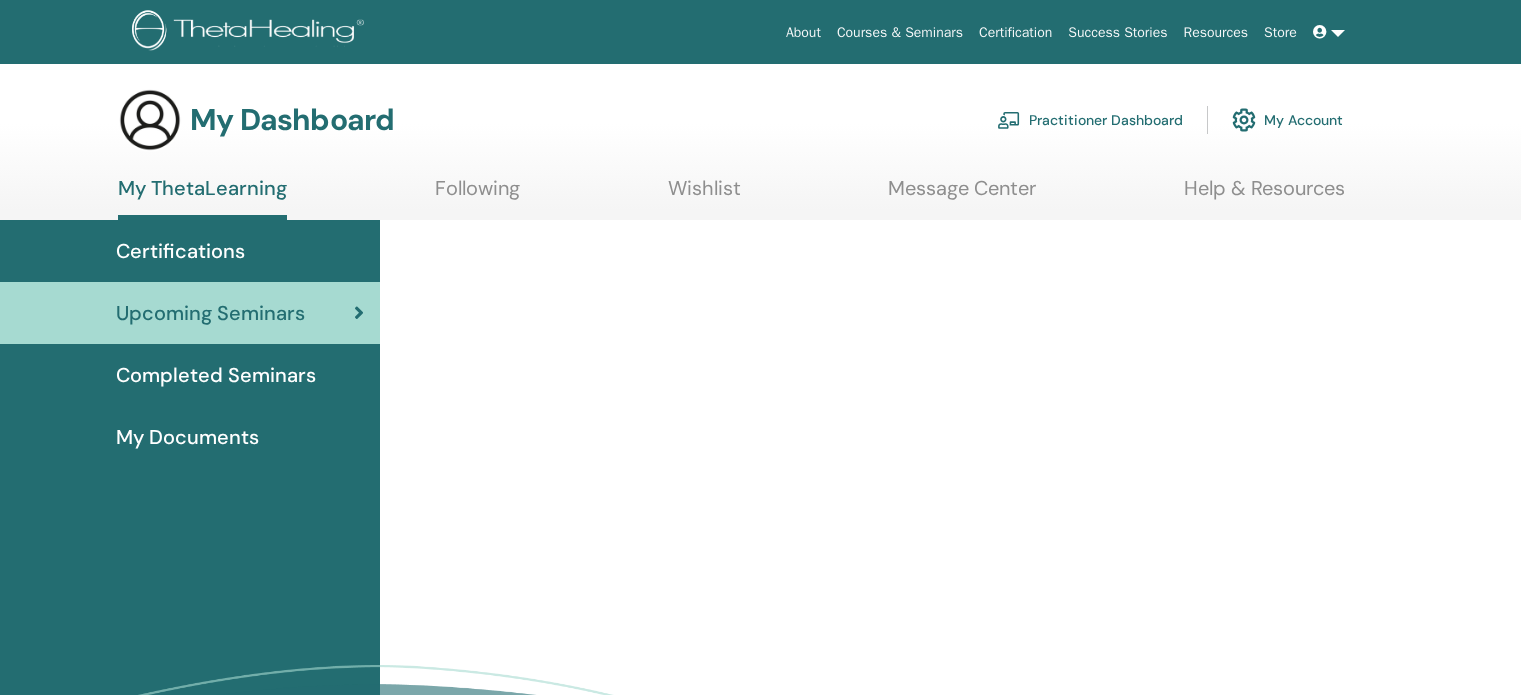 scroll, scrollTop: 0, scrollLeft: 0, axis: both 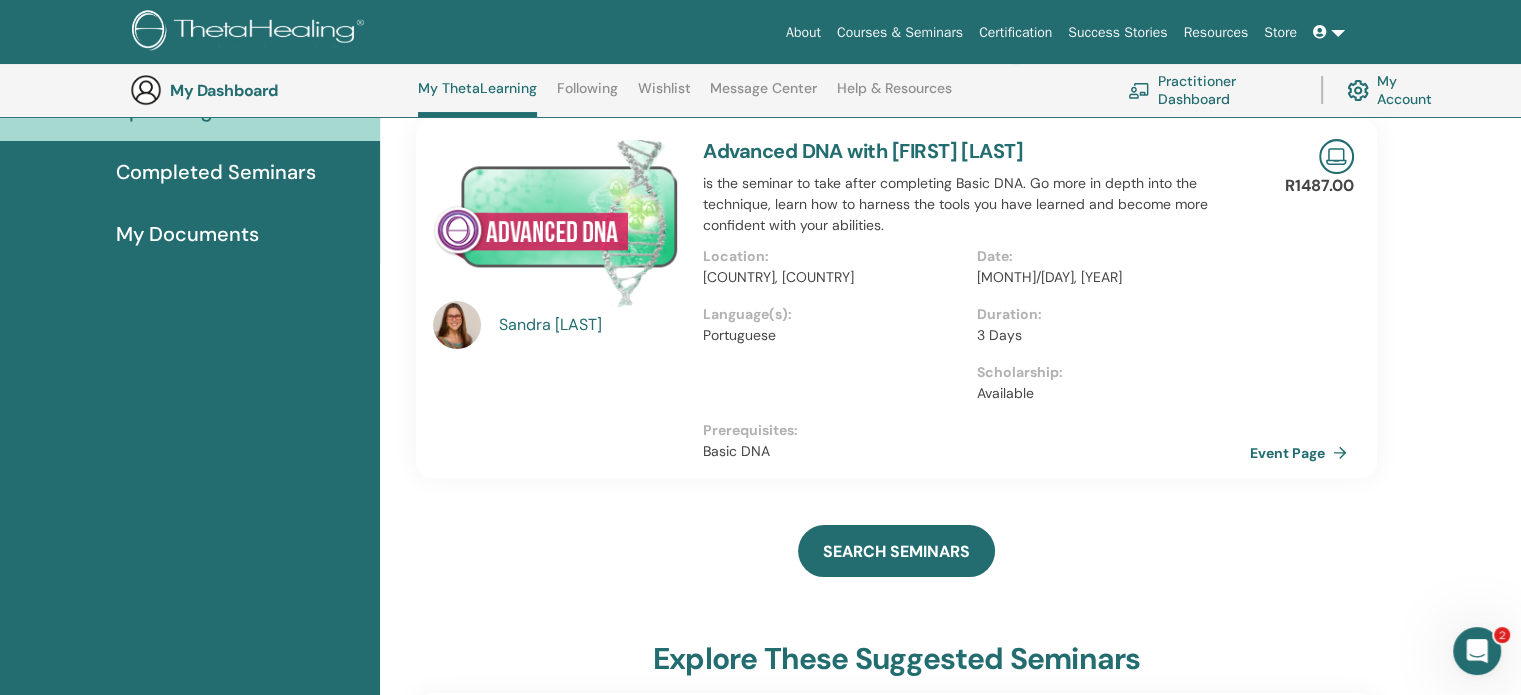 click on "Completed Seminars" at bounding box center [216, 172] 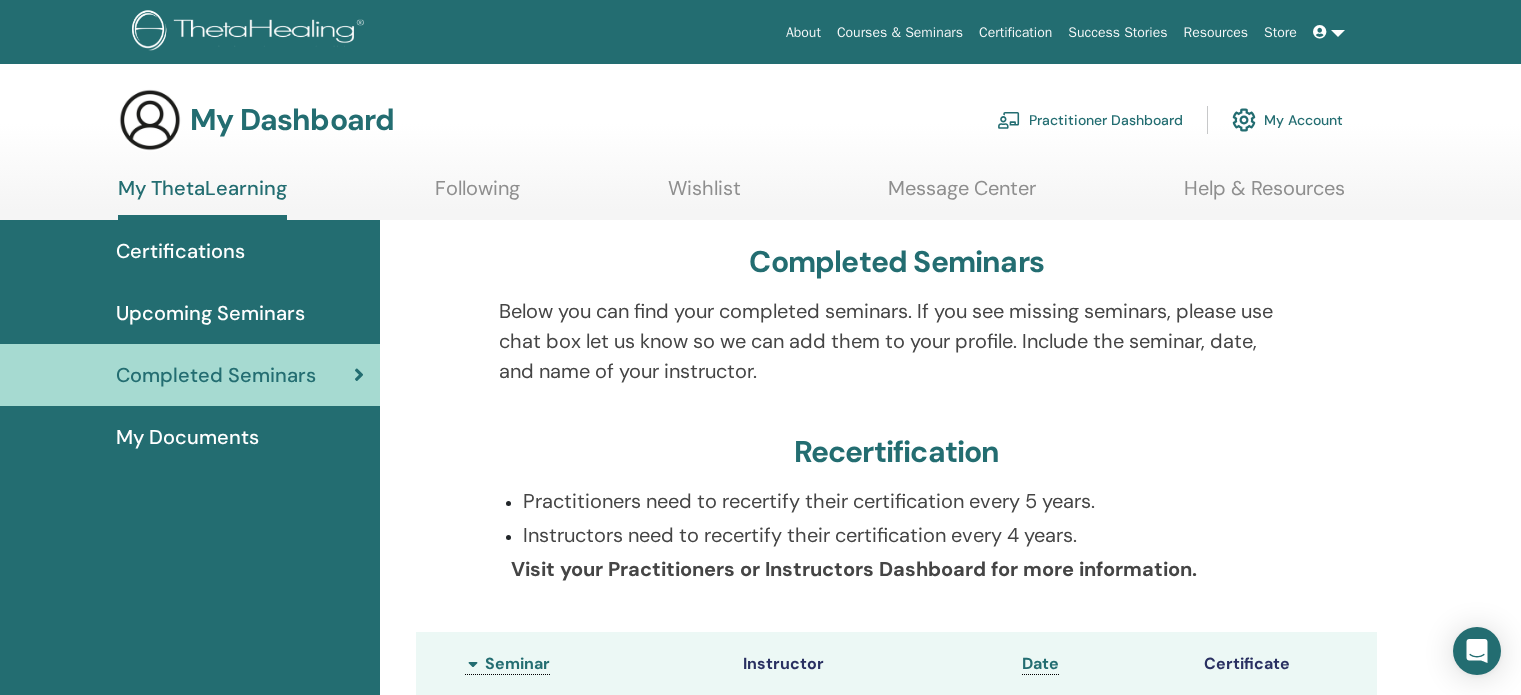 scroll, scrollTop: 0, scrollLeft: 0, axis: both 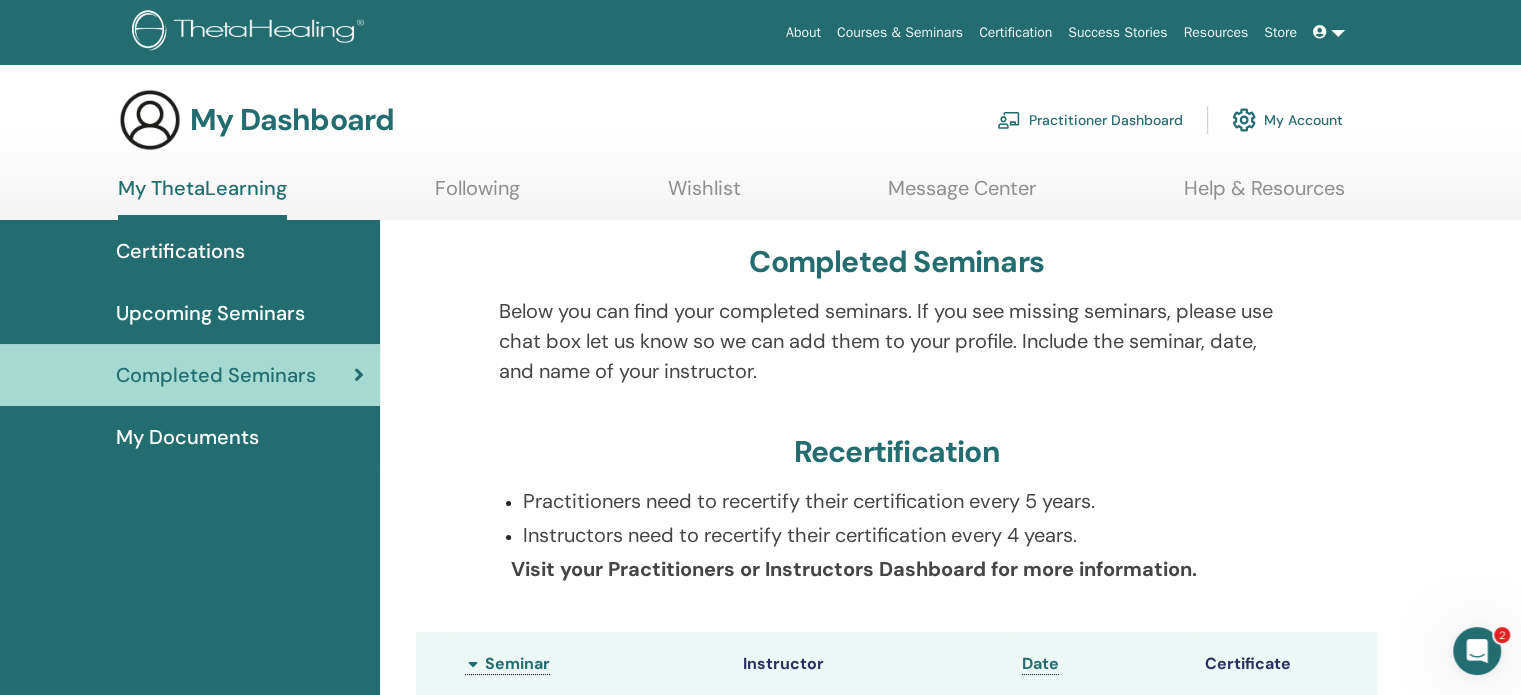 click on "Upcoming Seminars" at bounding box center (210, 313) 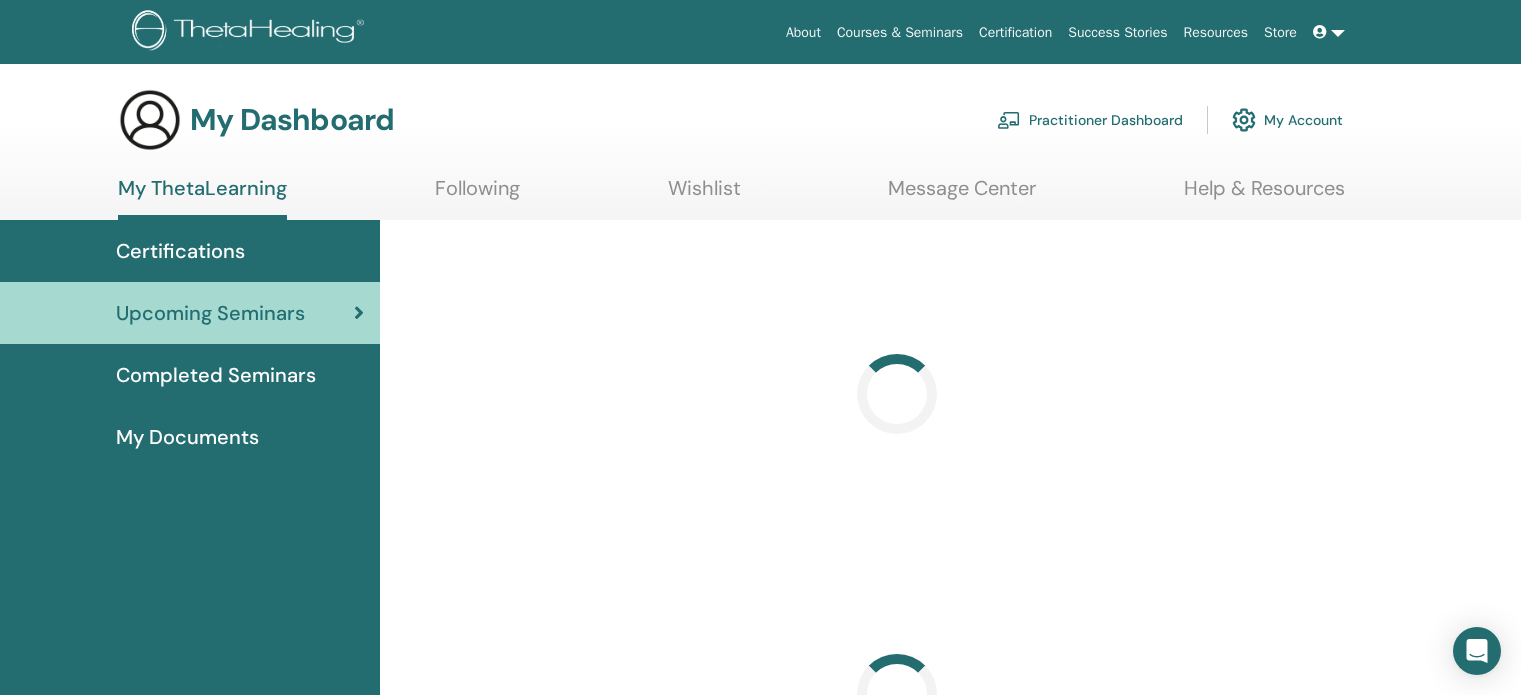 scroll, scrollTop: 0, scrollLeft: 0, axis: both 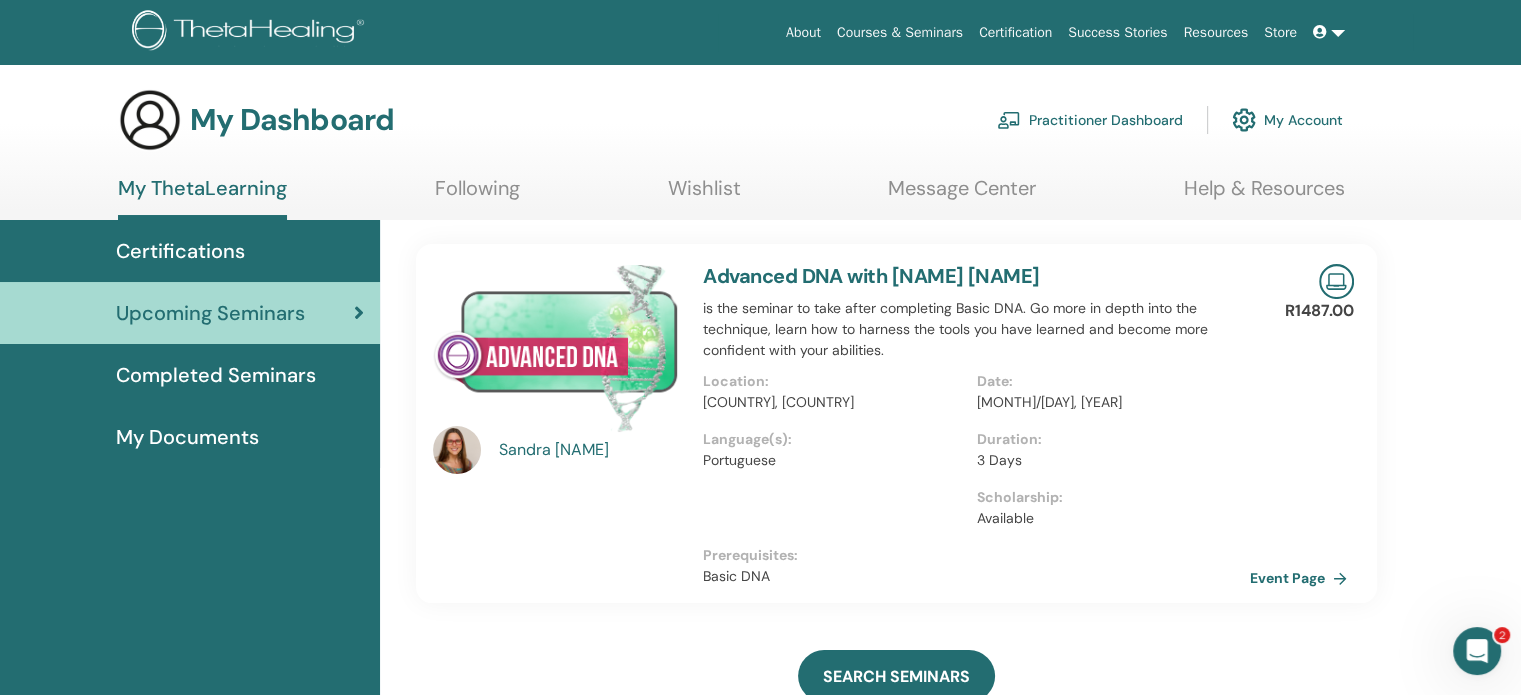 click on "My Documents" at bounding box center [187, 437] 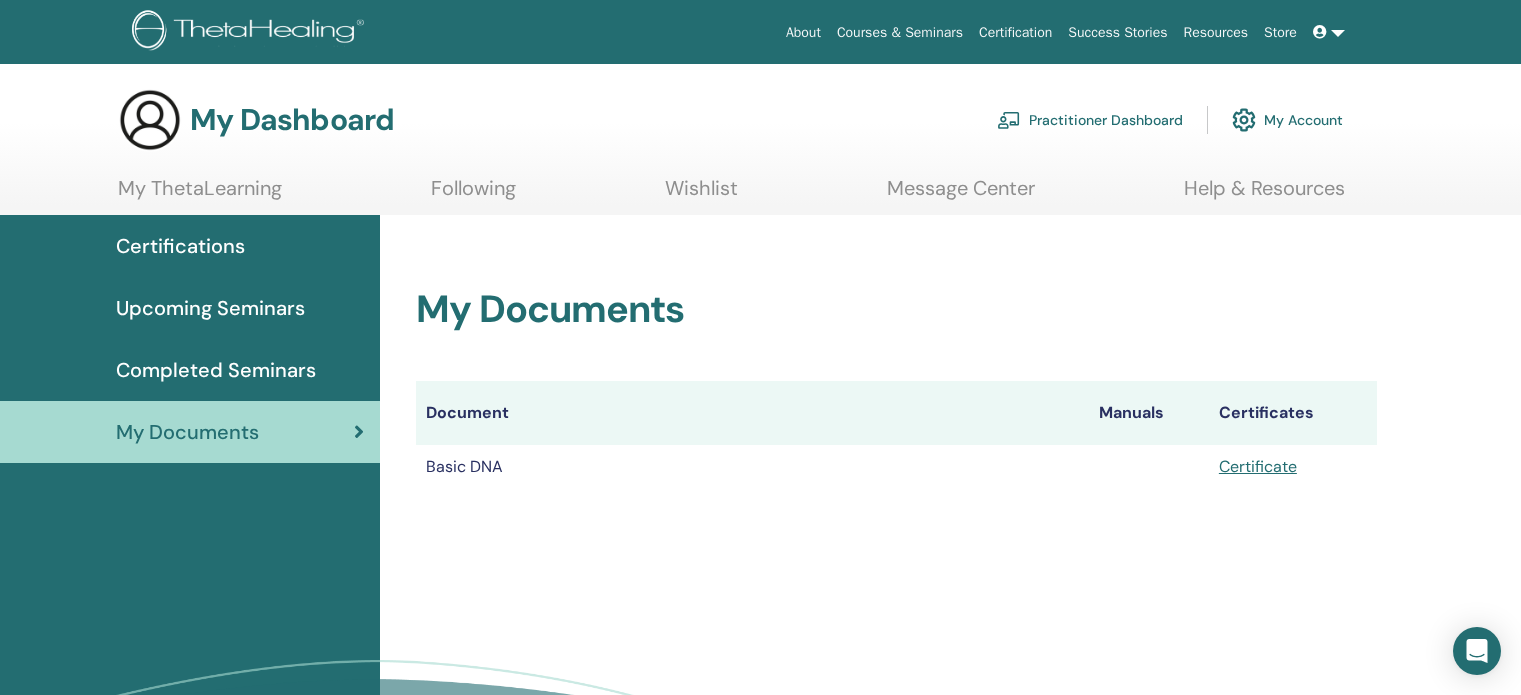 scroll, scrollTop: 0, scrollLeft: 0, axis: both 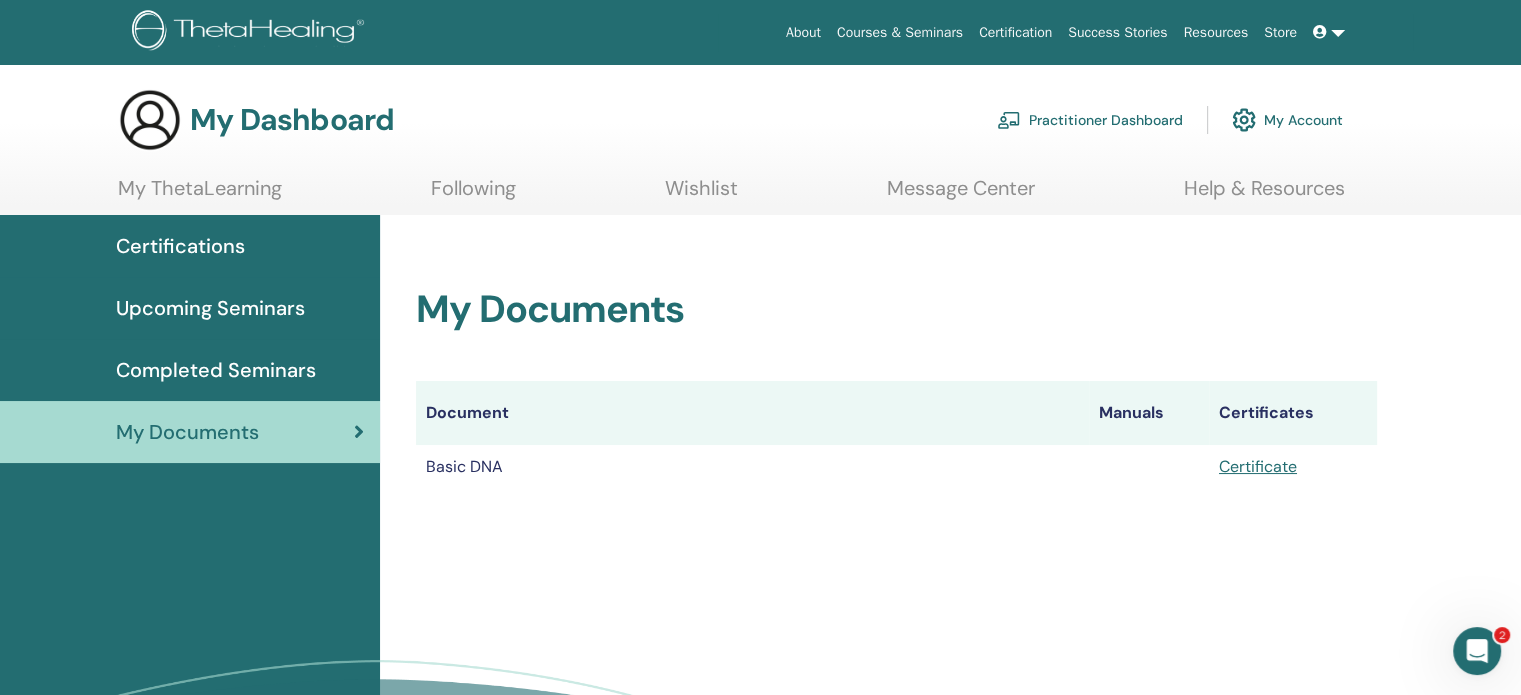 click on "Certifications" at bounding box center (180, 246) 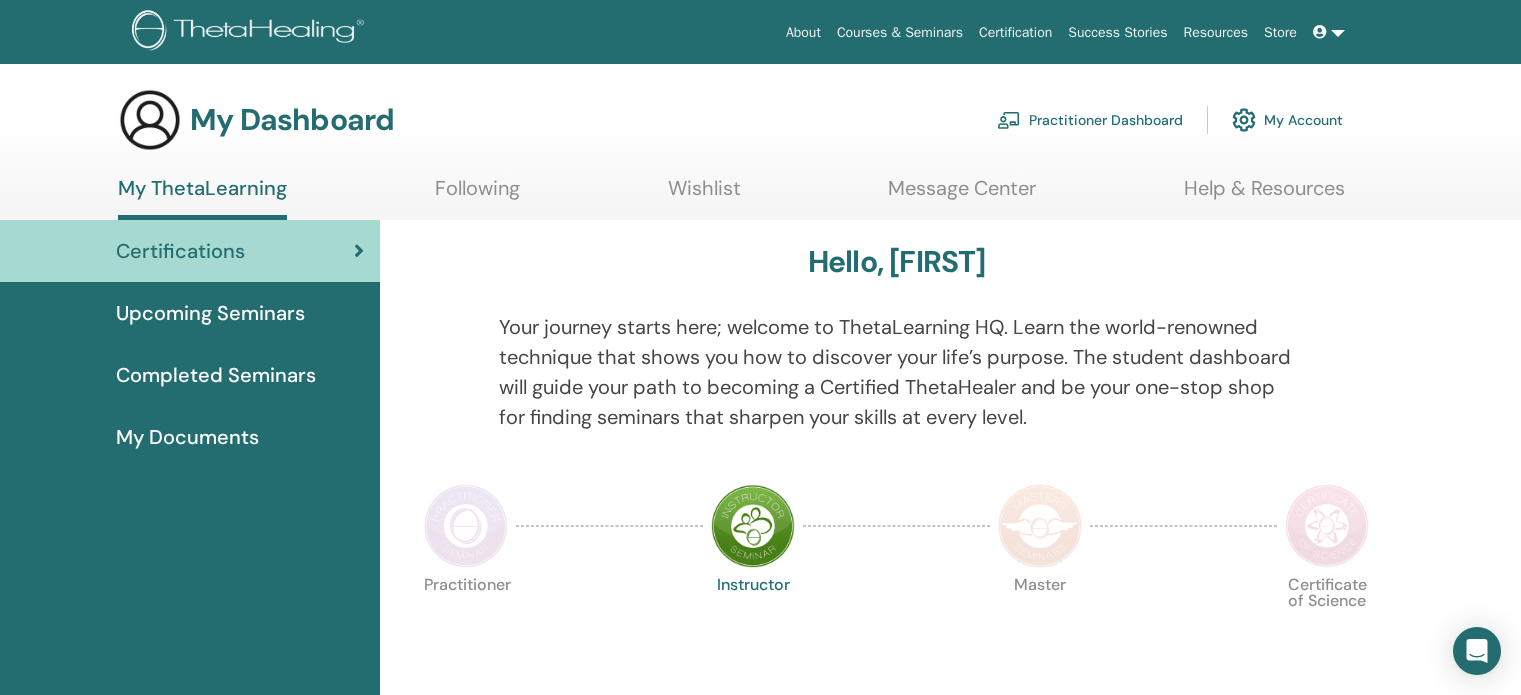 scroll, scrollTop: 0, scrollLeft: 0, axis: both 